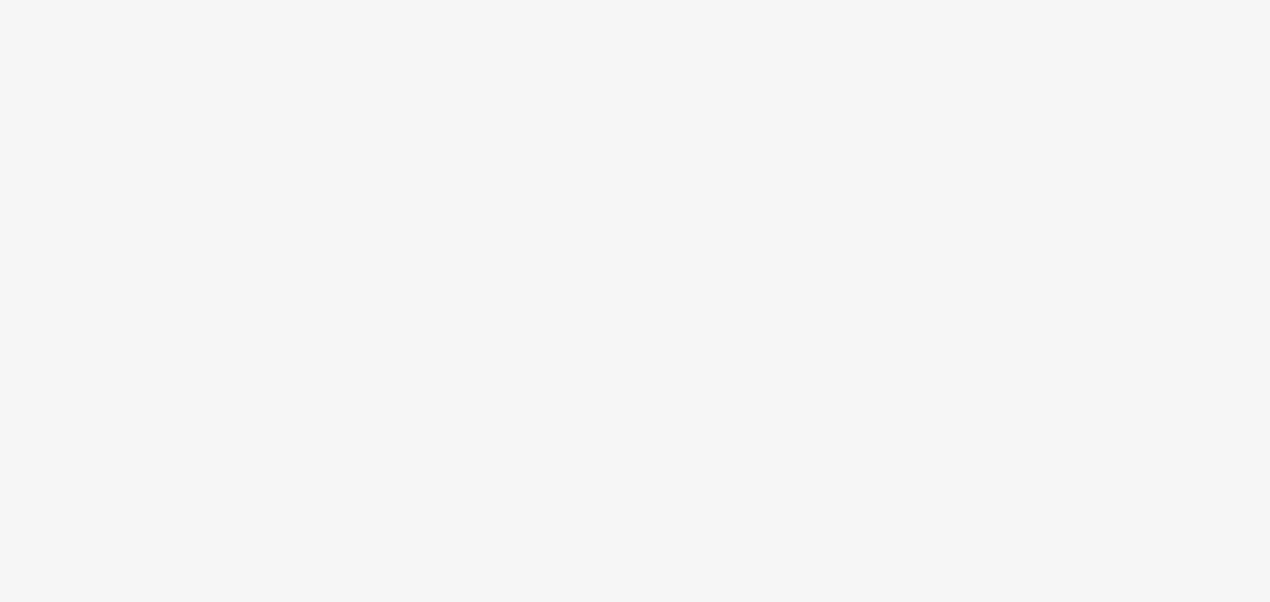 scroll, scrollTop: 0, scrollLeft: 0, axis: both 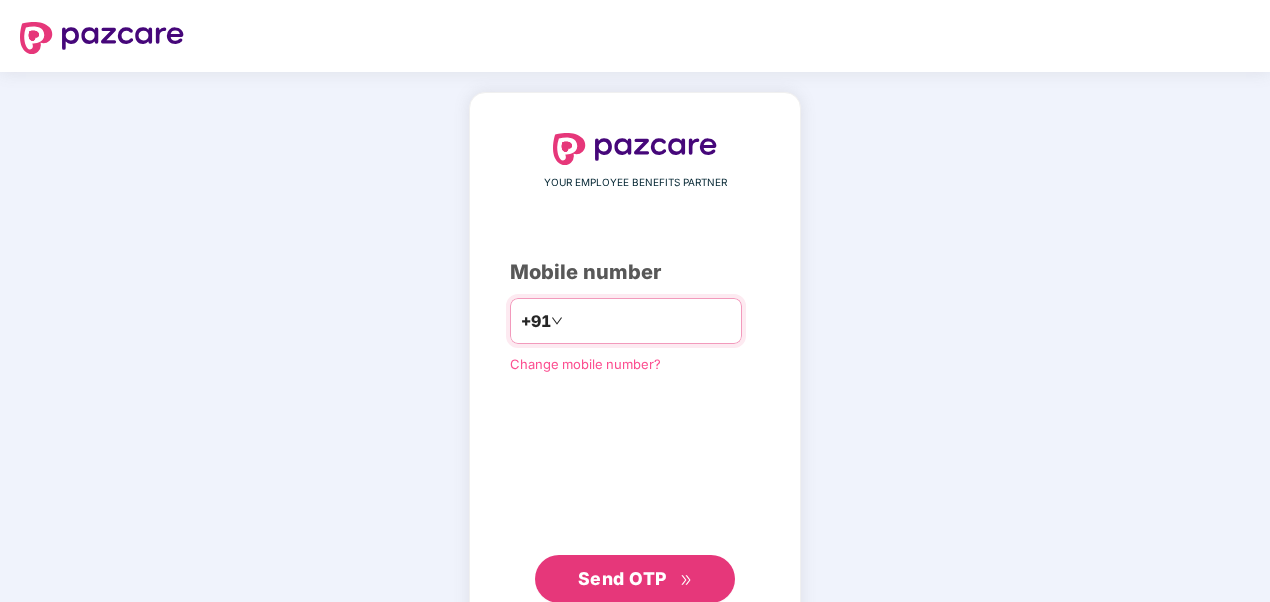 drag, startPoint x: 581, startPoint y: 323, endPoint x: 460, endPoint y: 290, distance: 125.4193 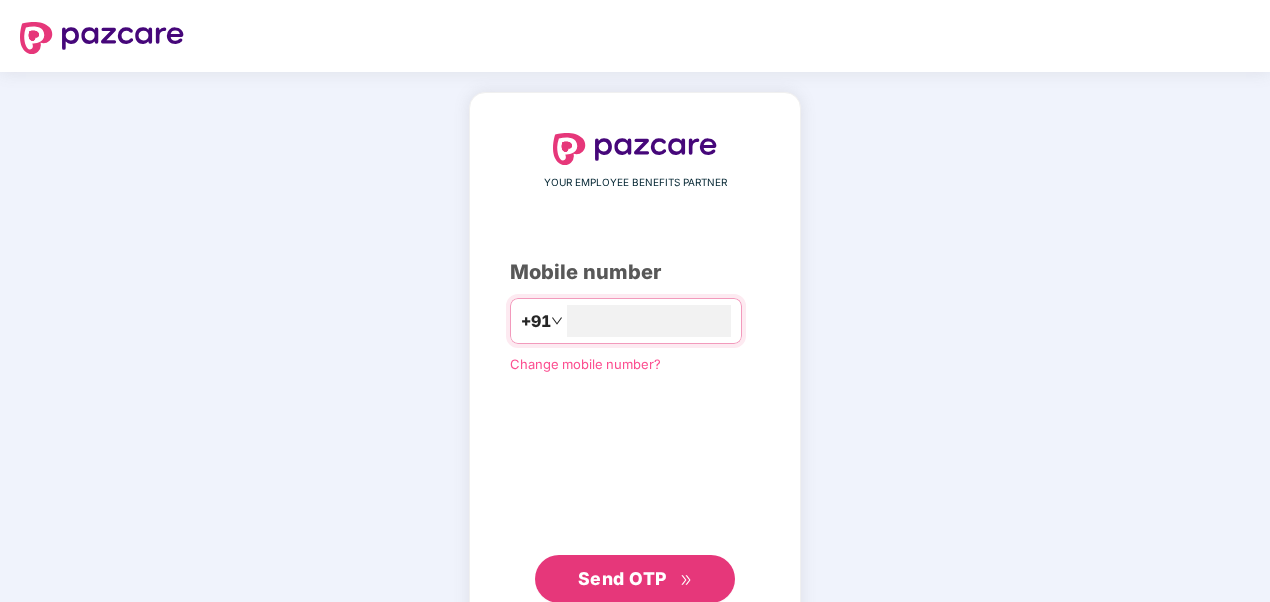 type on "**********" 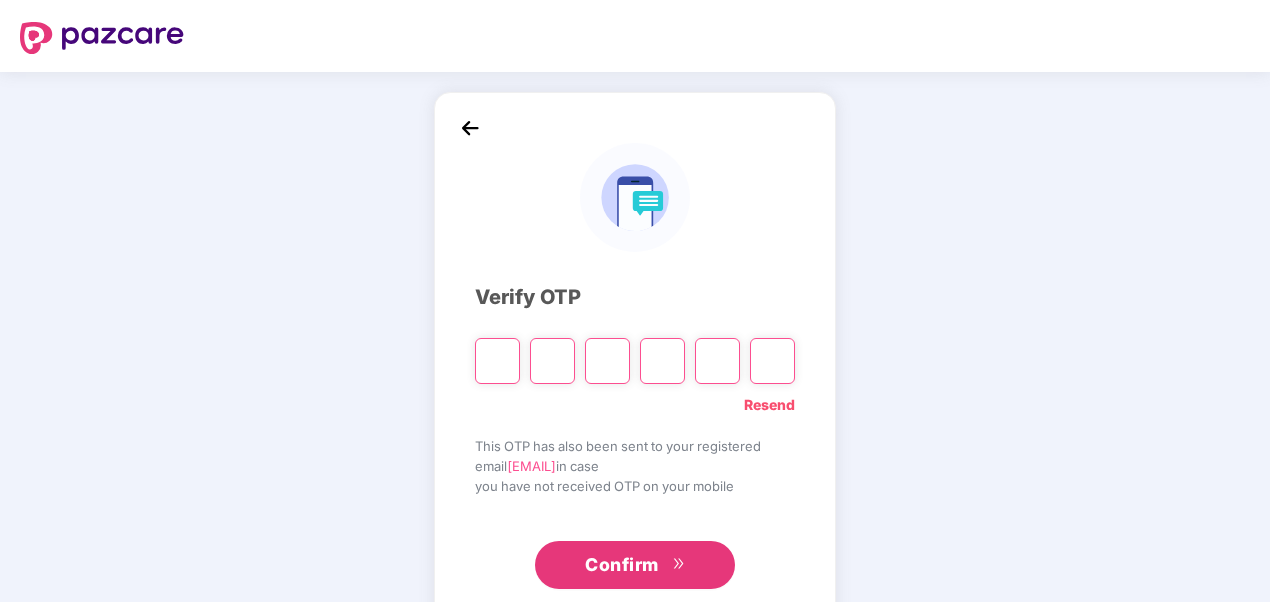 type on "*" 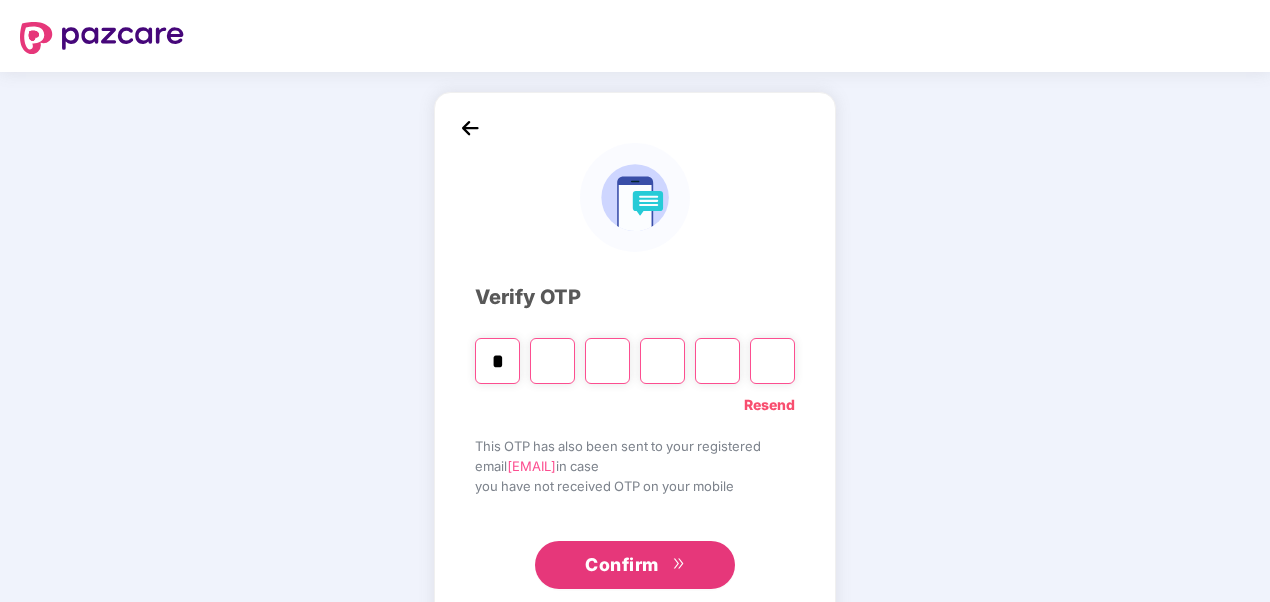 type on "*" 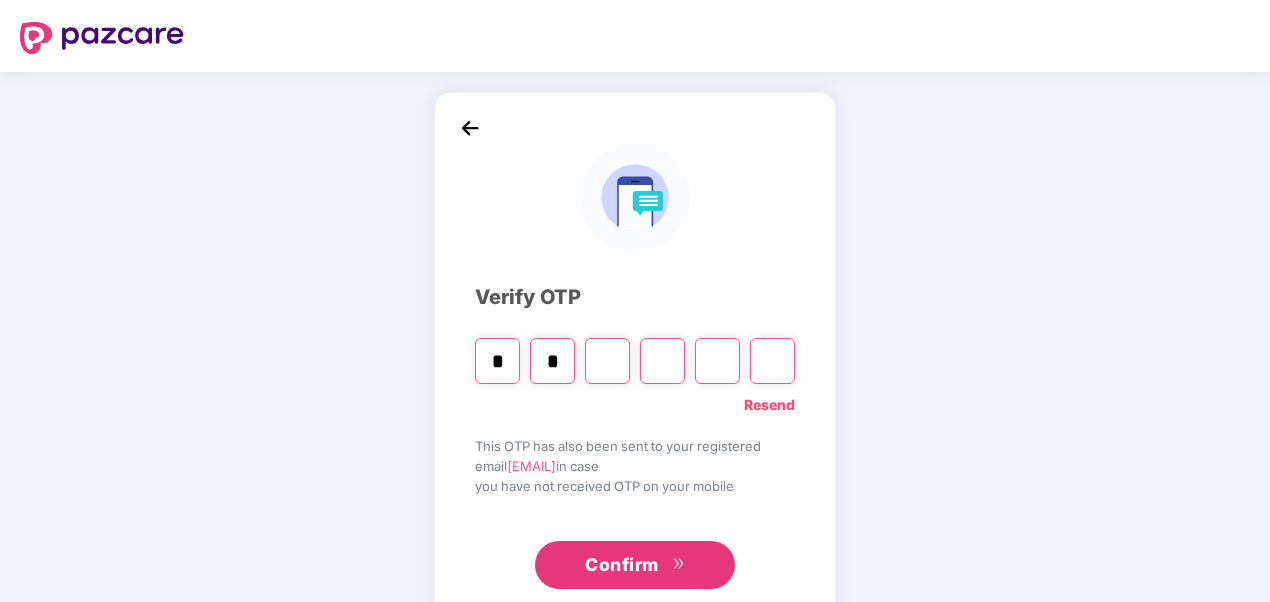 type on "*" 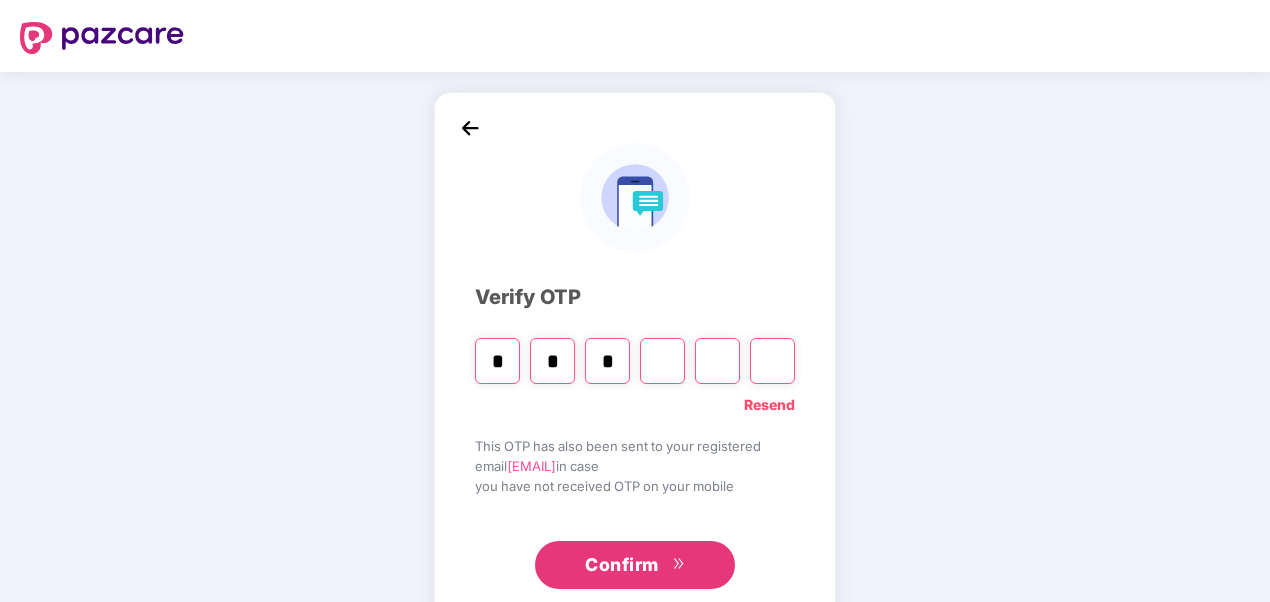type on "*" 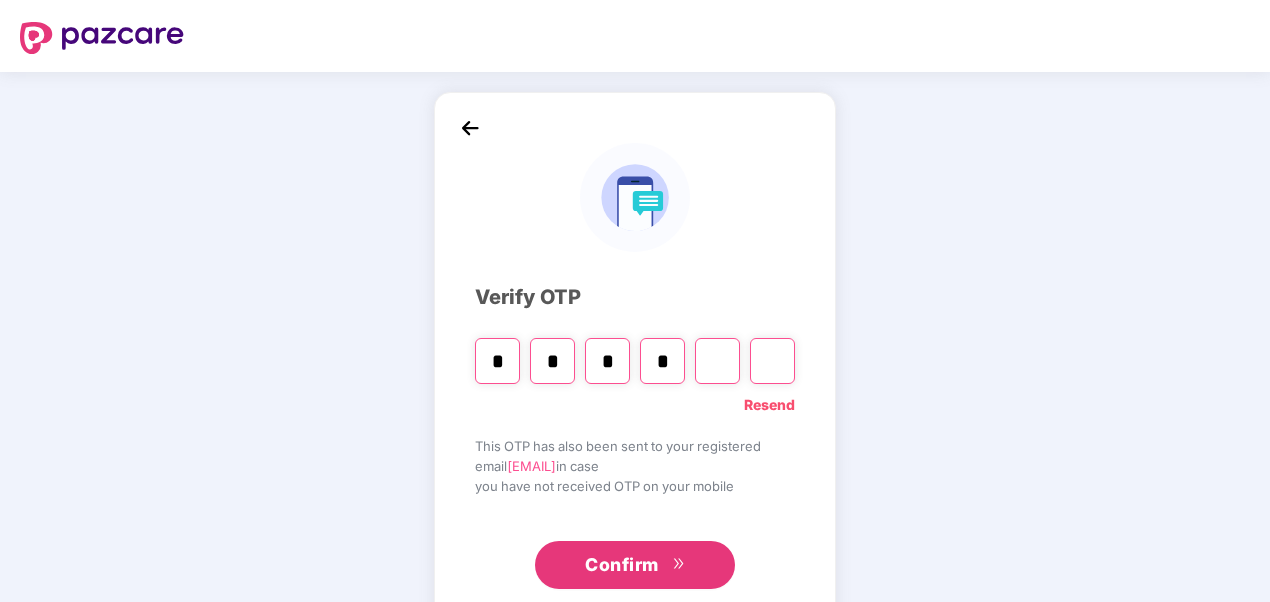 type on "*" 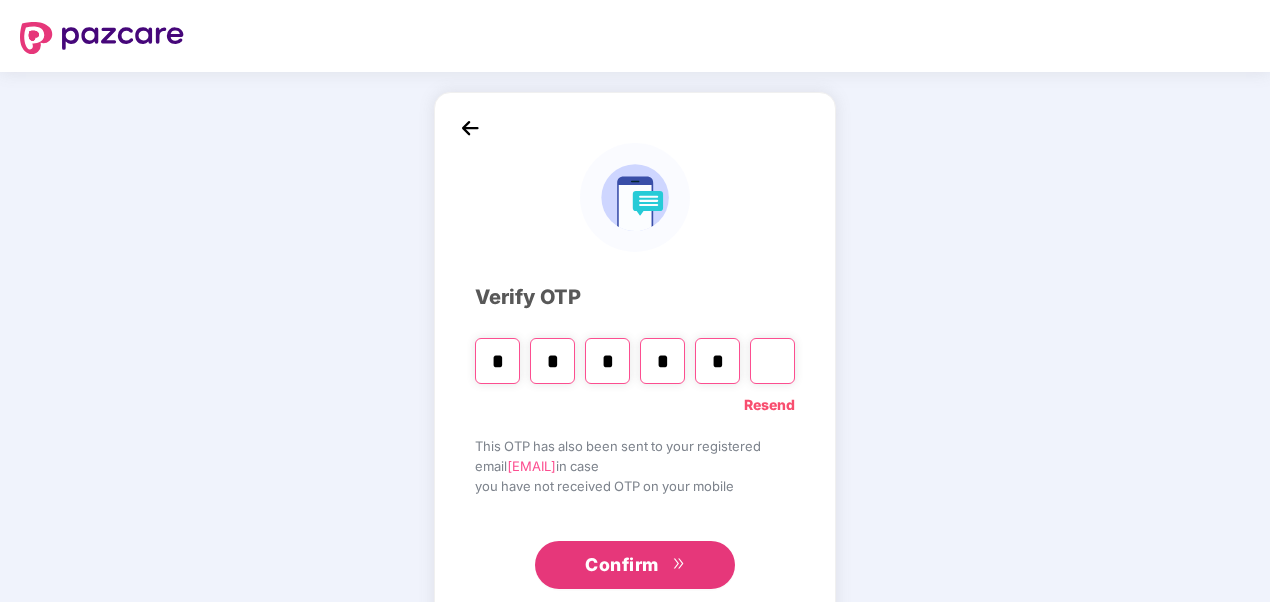 type on "*" 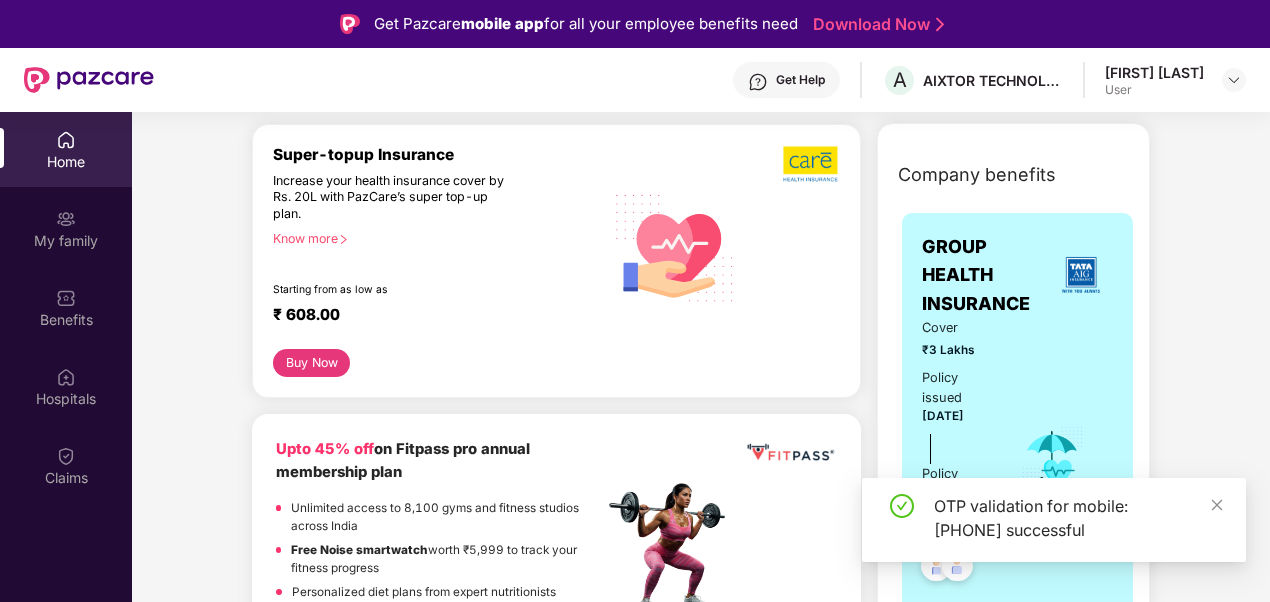 scroll, scrollTop: 300, scrollLeft: 0, axis: vertical 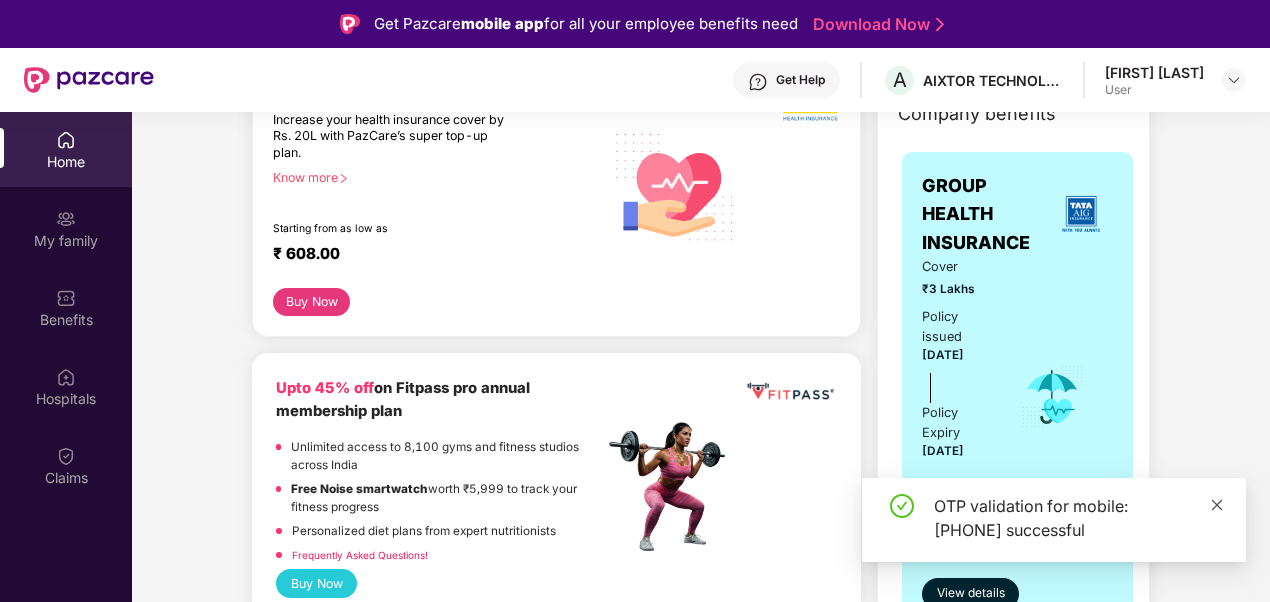 click 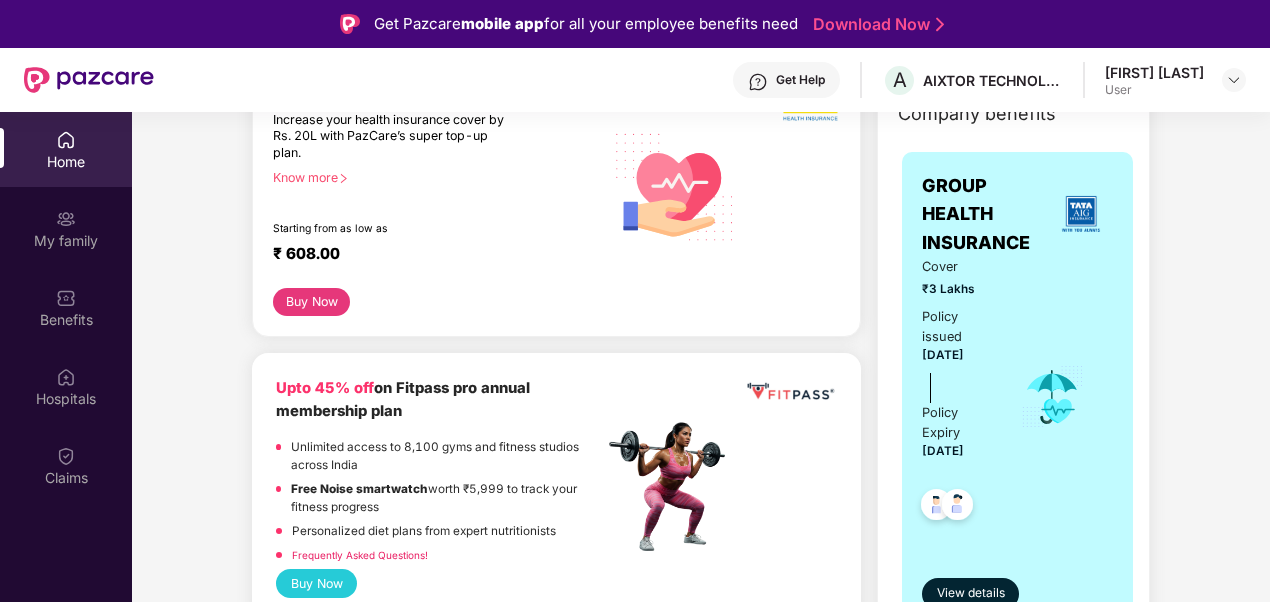 scroll, scrollTop: 400, scrollLeft: 0, axis: vertical 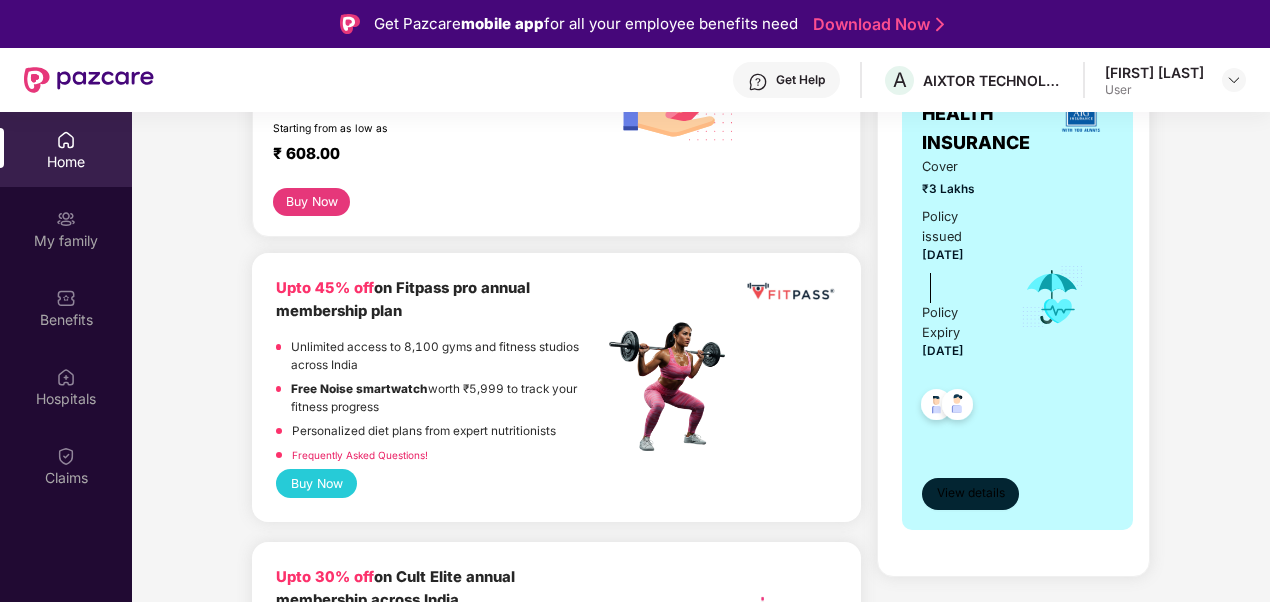 click on "View details" at bounding box center (971, 493) 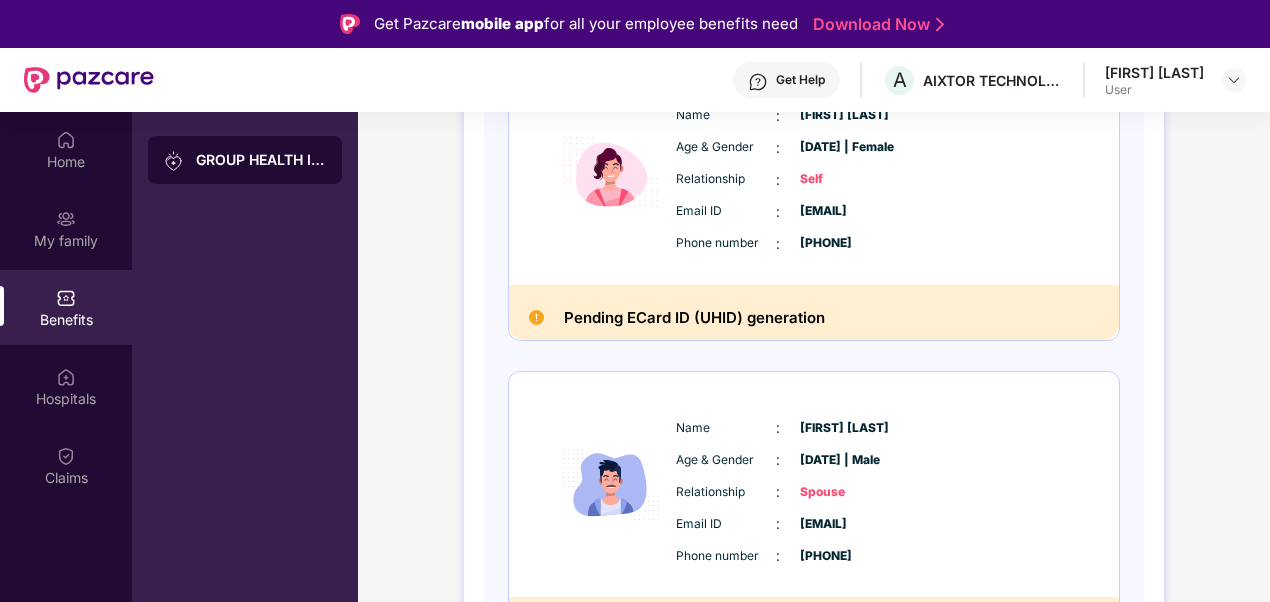 scroll, scrollTop: 406, scrollLeft: 0, axis: vertical 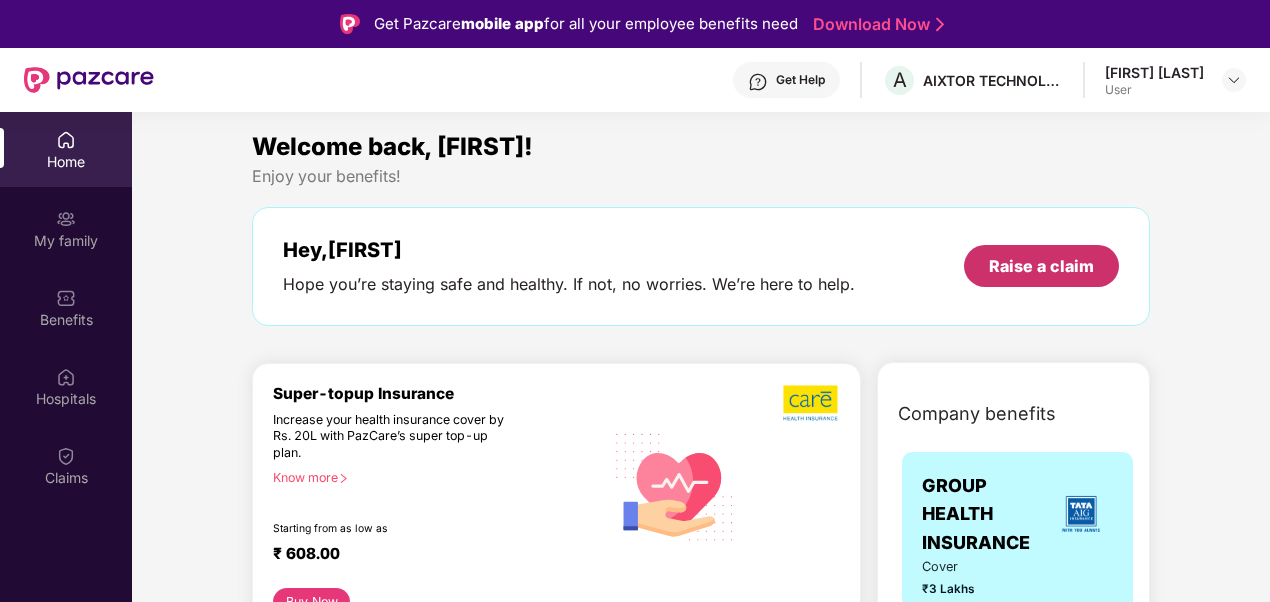 click on "Raise a claim" at bounding box center [1041, 266] 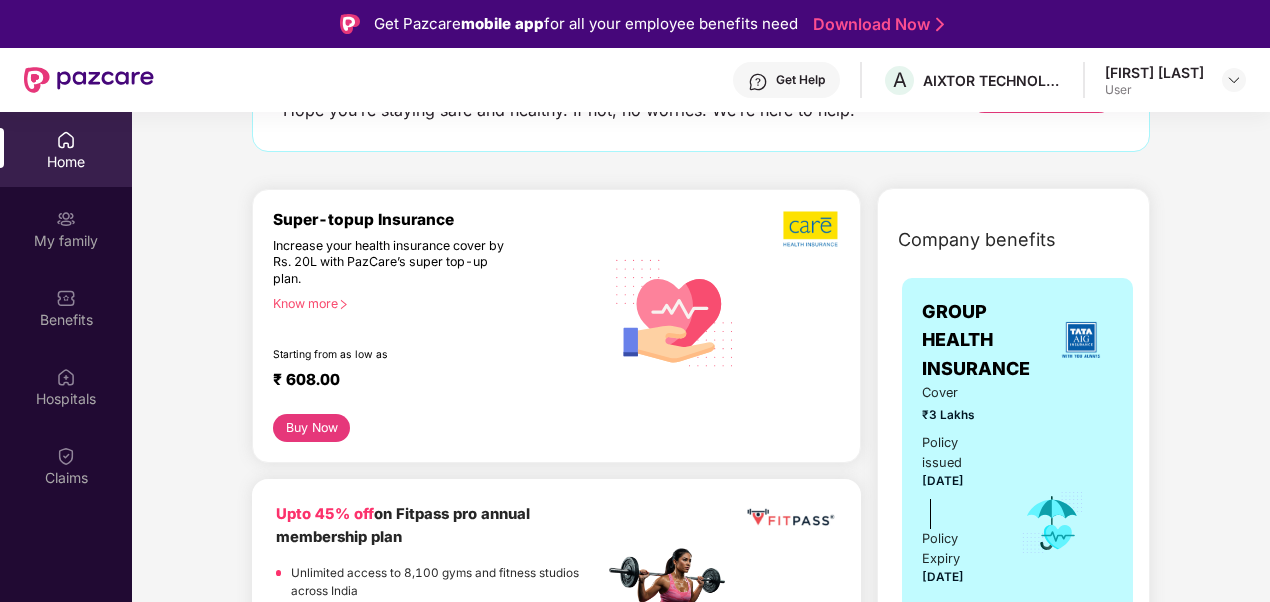 scroll, scrollTop: 0, scrollLeft: 0, axis: both 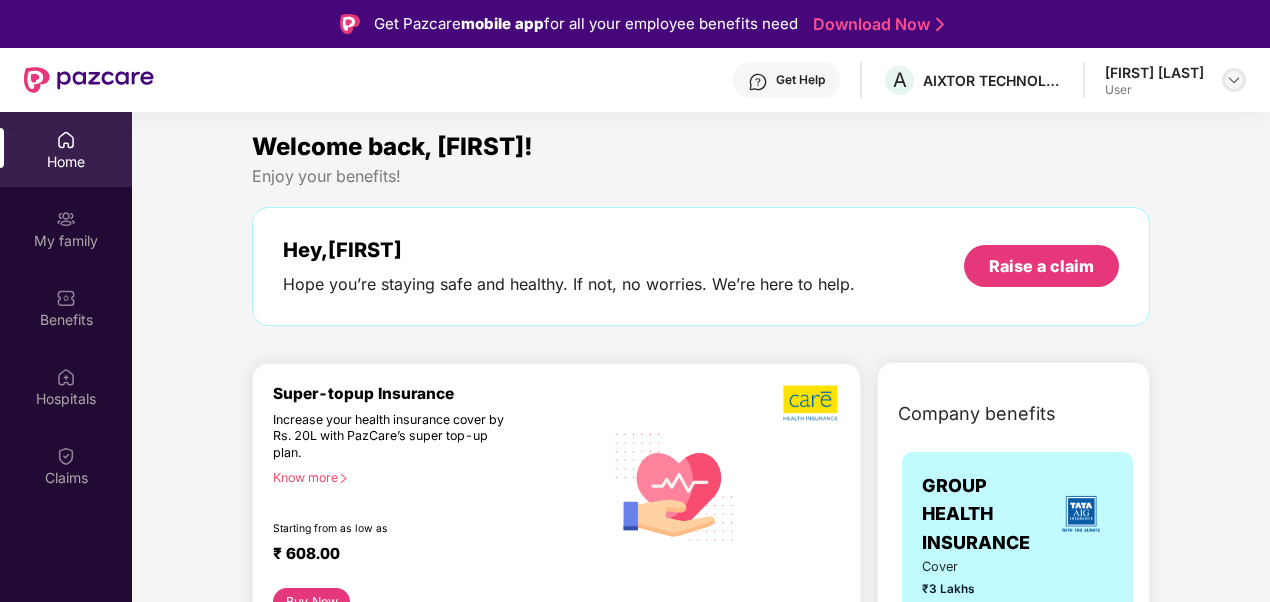click at bounding box center (1234, 80) 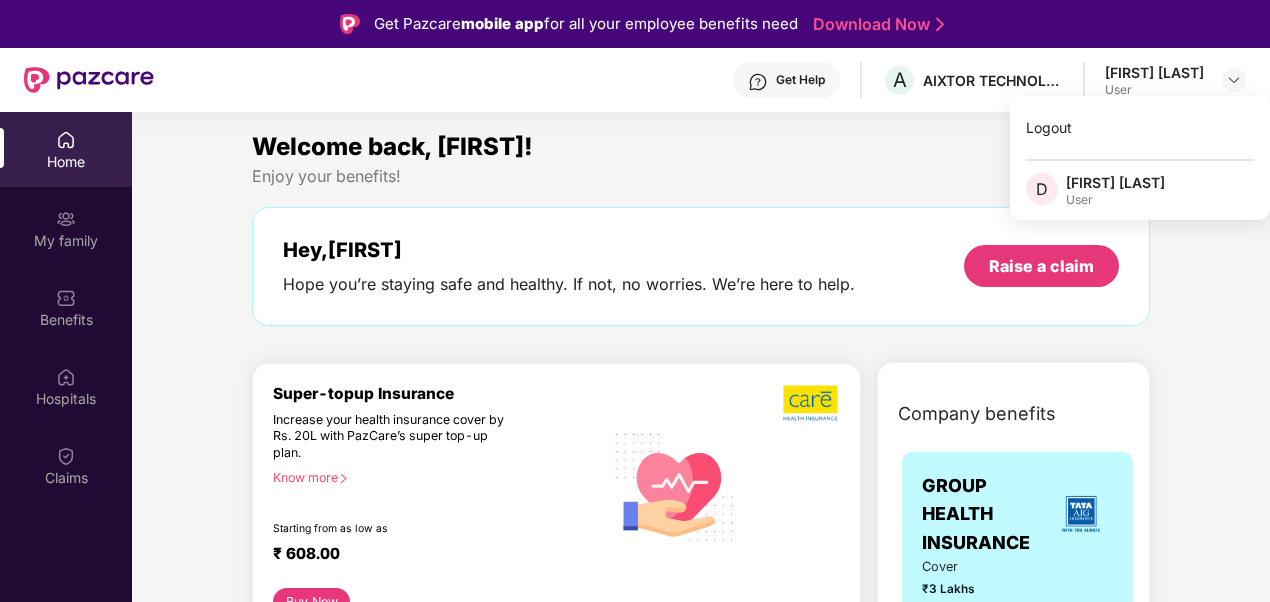 click on "[NAME] [NAME]" at bounding box center [1115, 182] 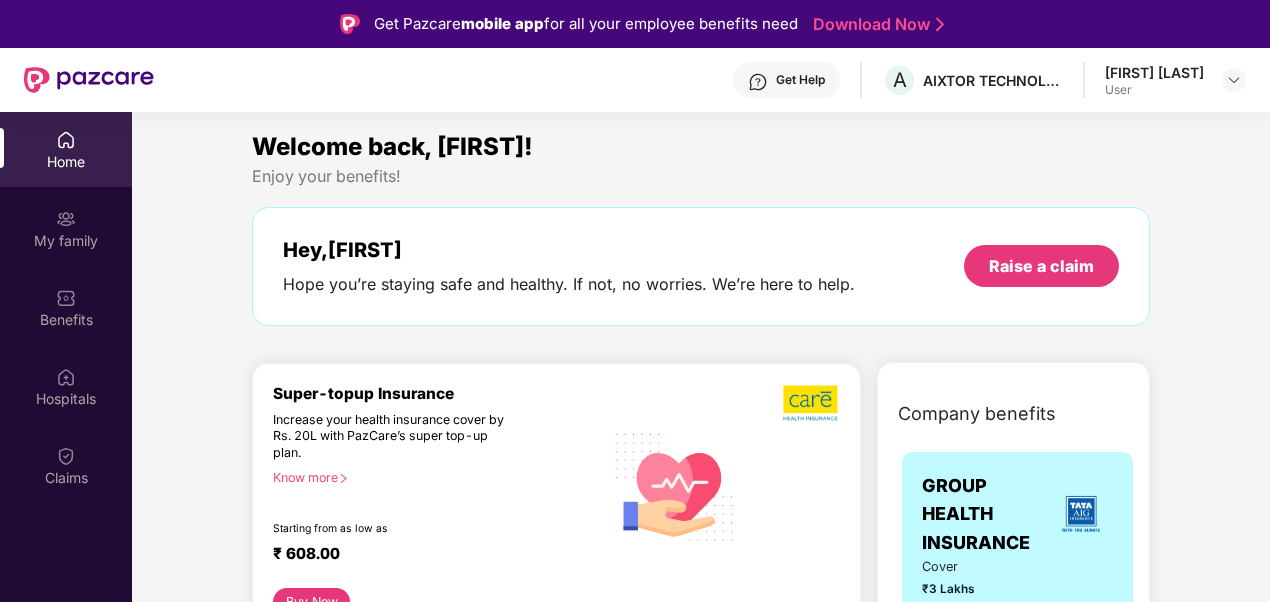 click on "Home" at bounding box center [66, 162] 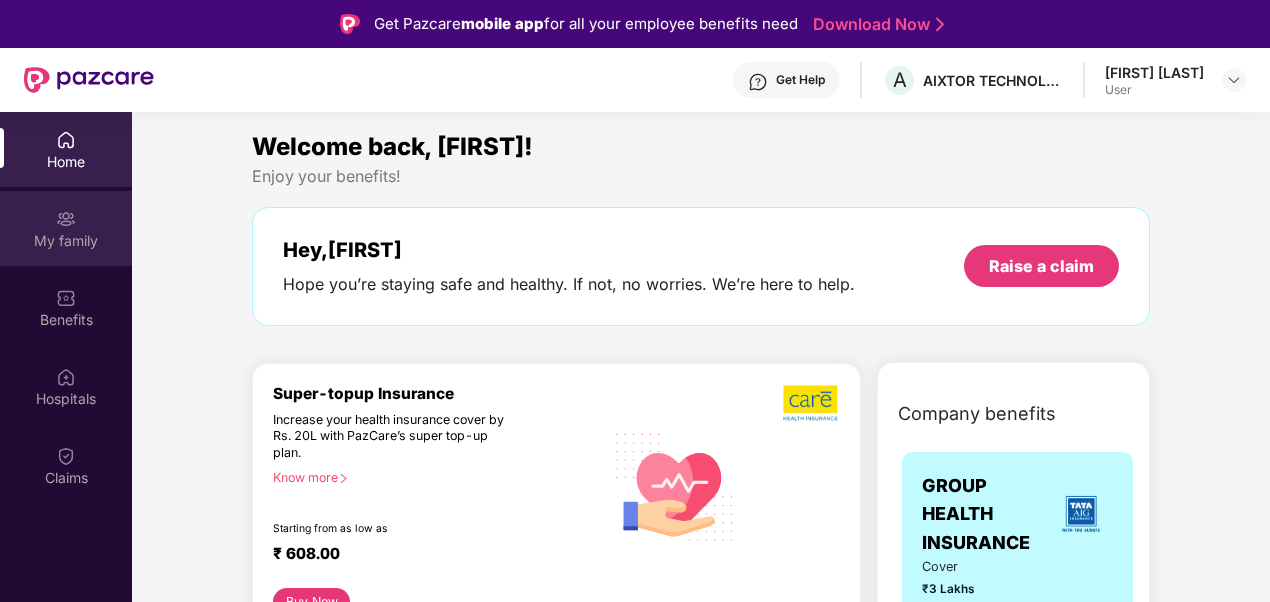 click on "My family" at bounding box center [66, 228] 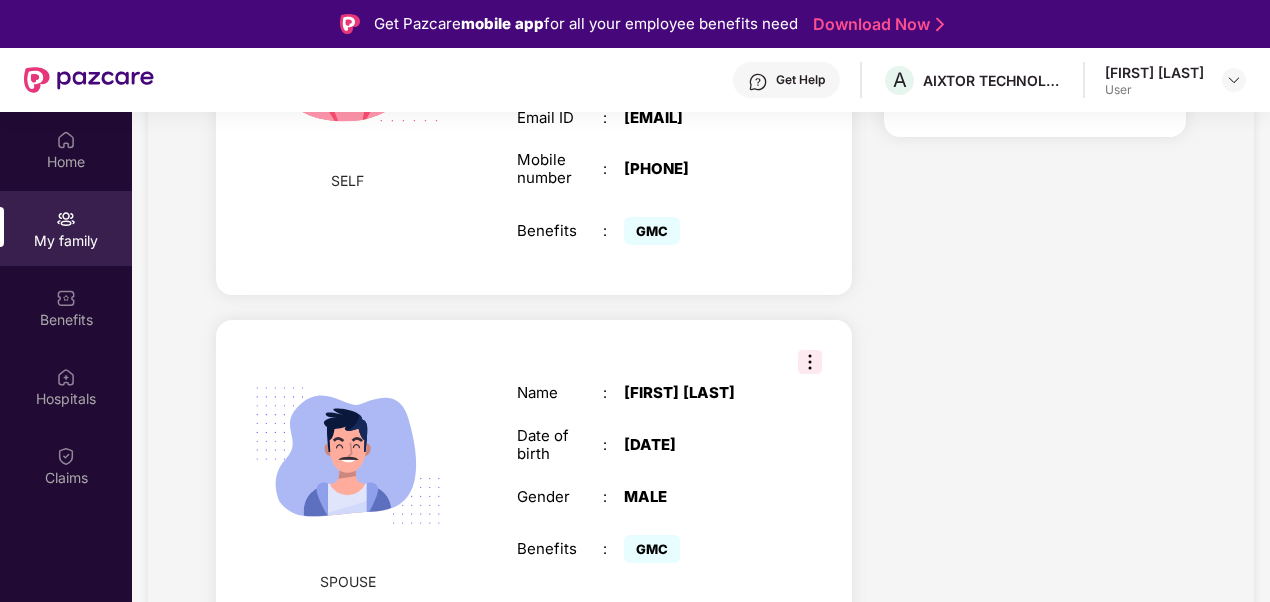 scroll, scrollTop: 606, scrollLeft: 0, axis: vertical 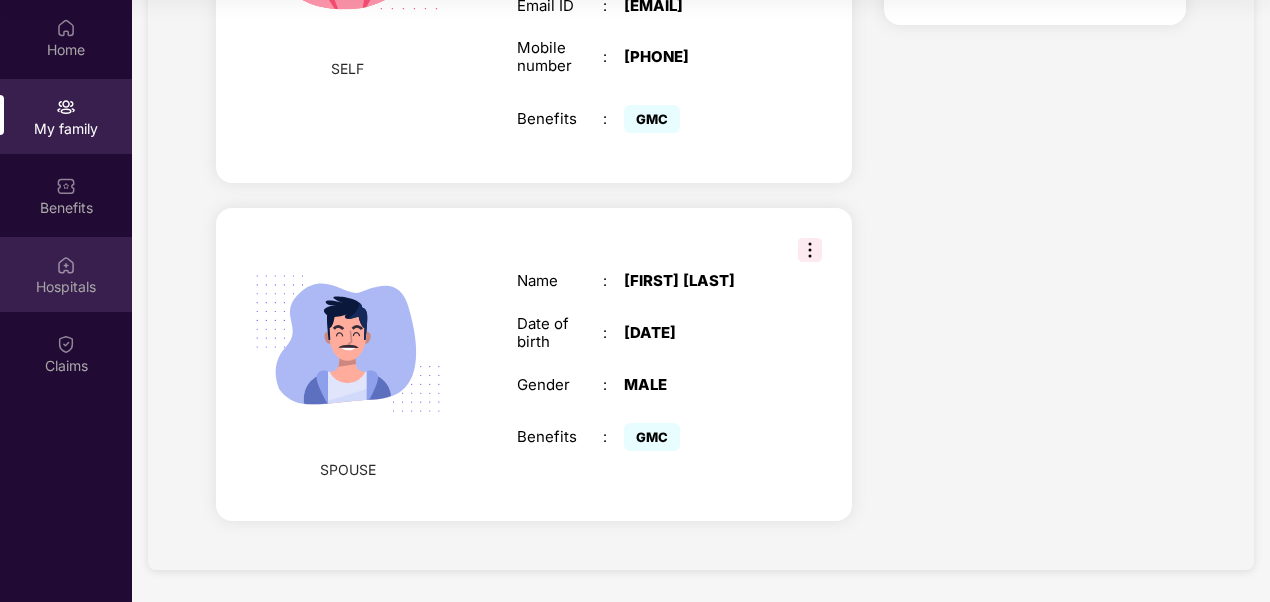 click at bounding box center (66, 264) 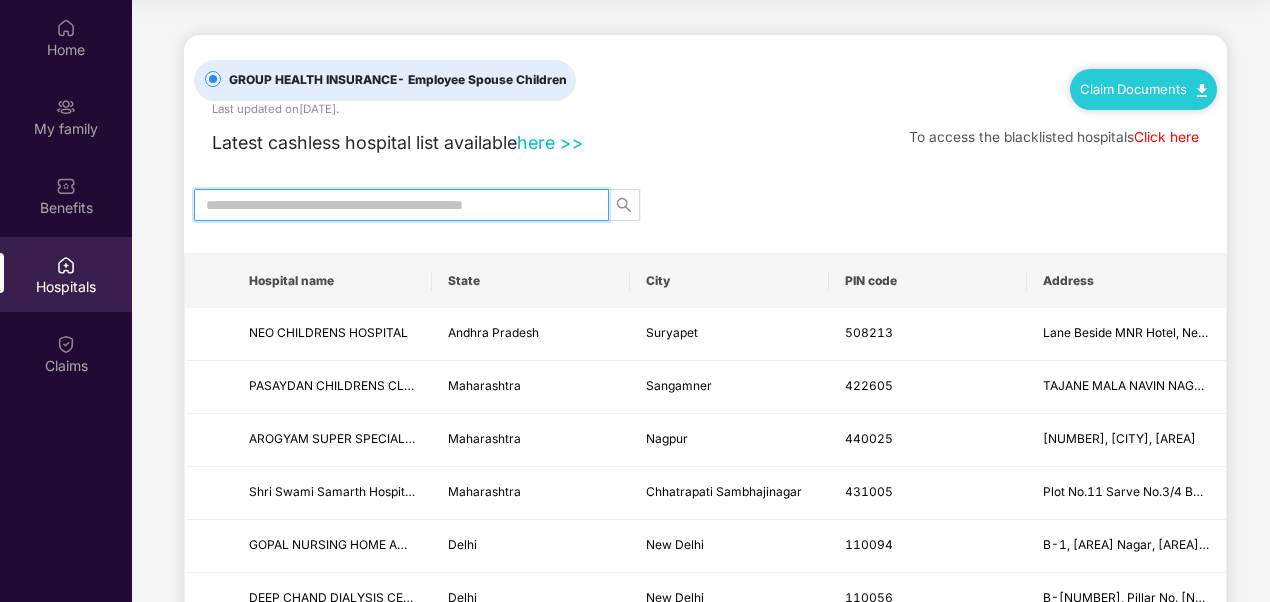 click at bounding box center [393, 205] 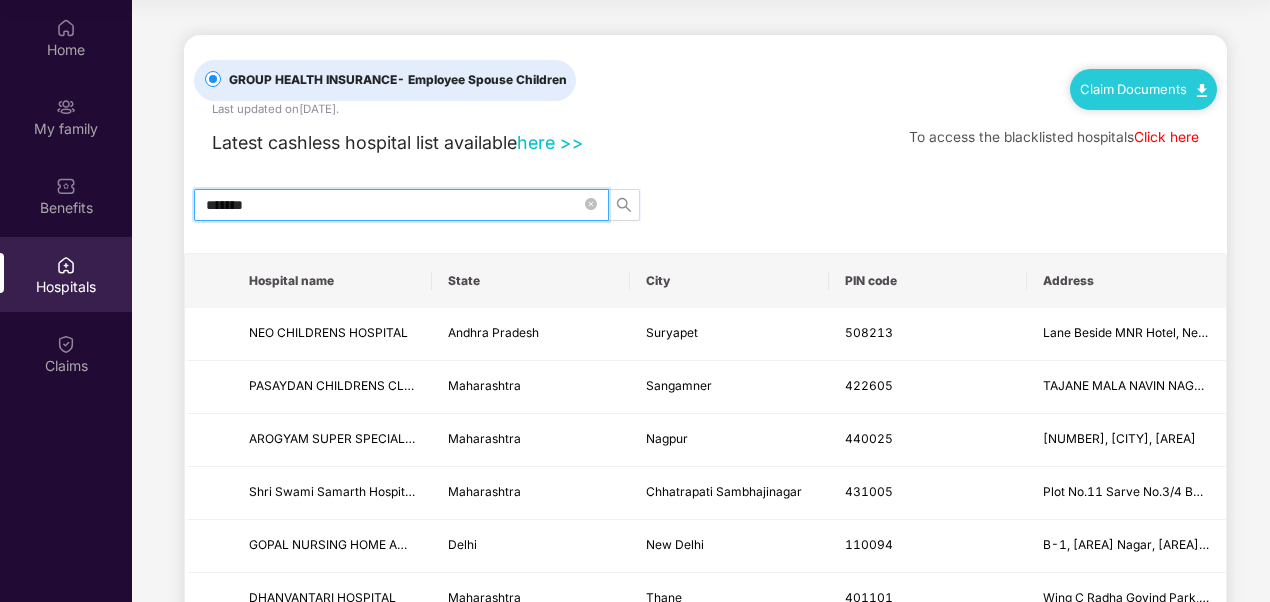 type on "*******" 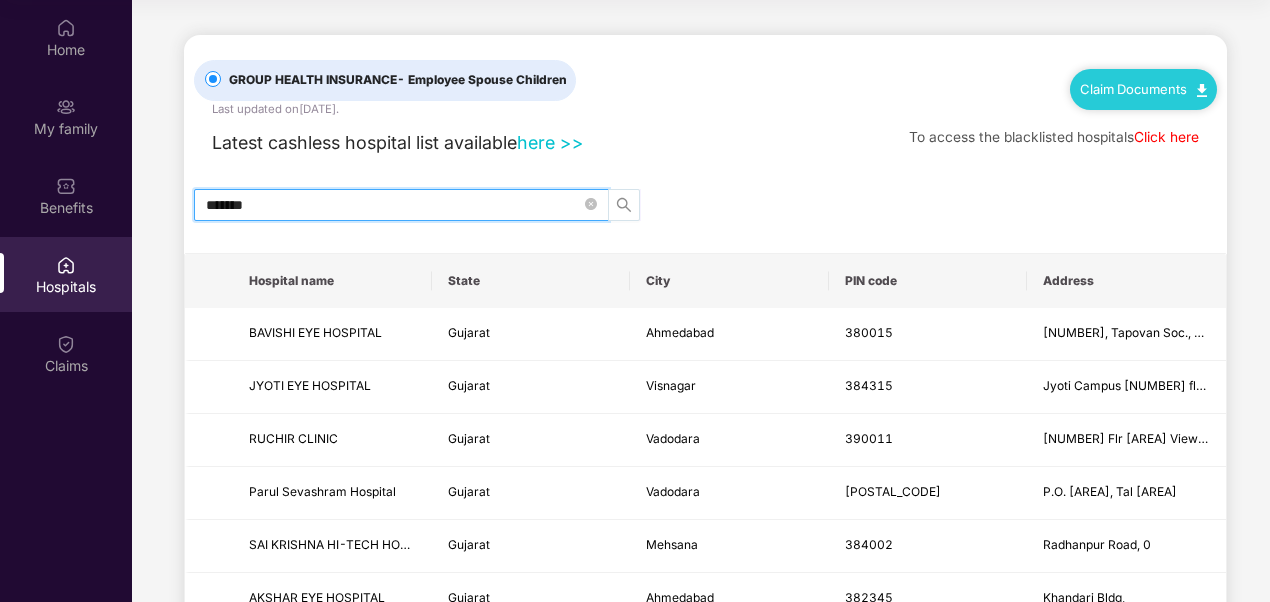 click at bounding box center [624, 205] 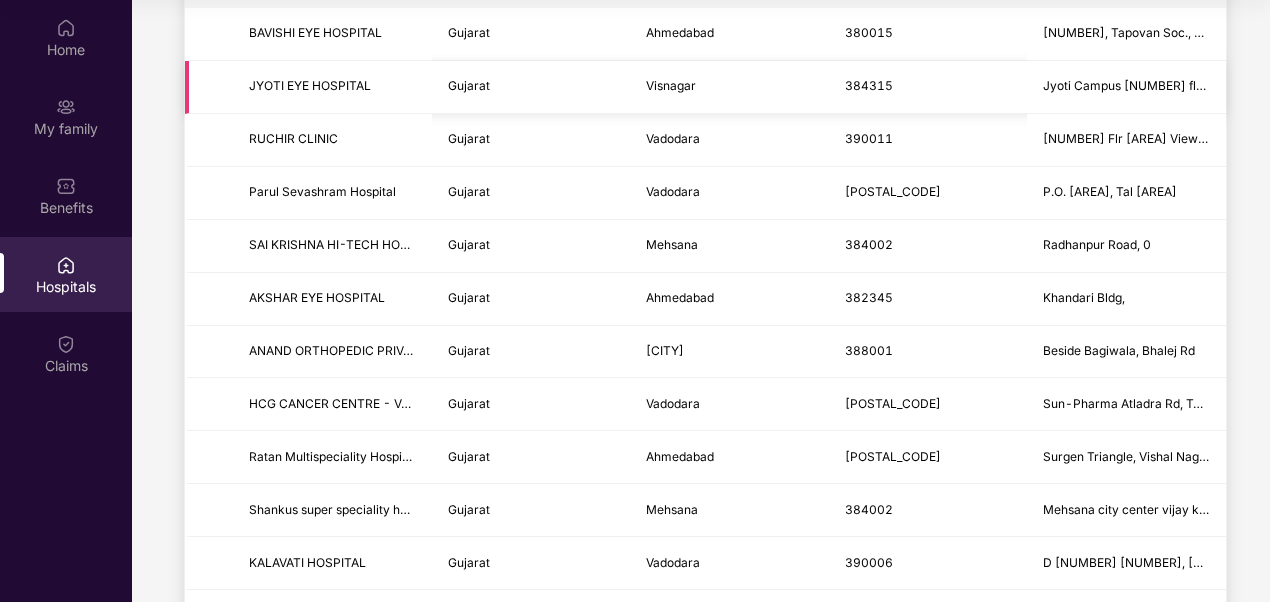 scroll, scrollTop: 0, scrollLeft: 0, axis: both 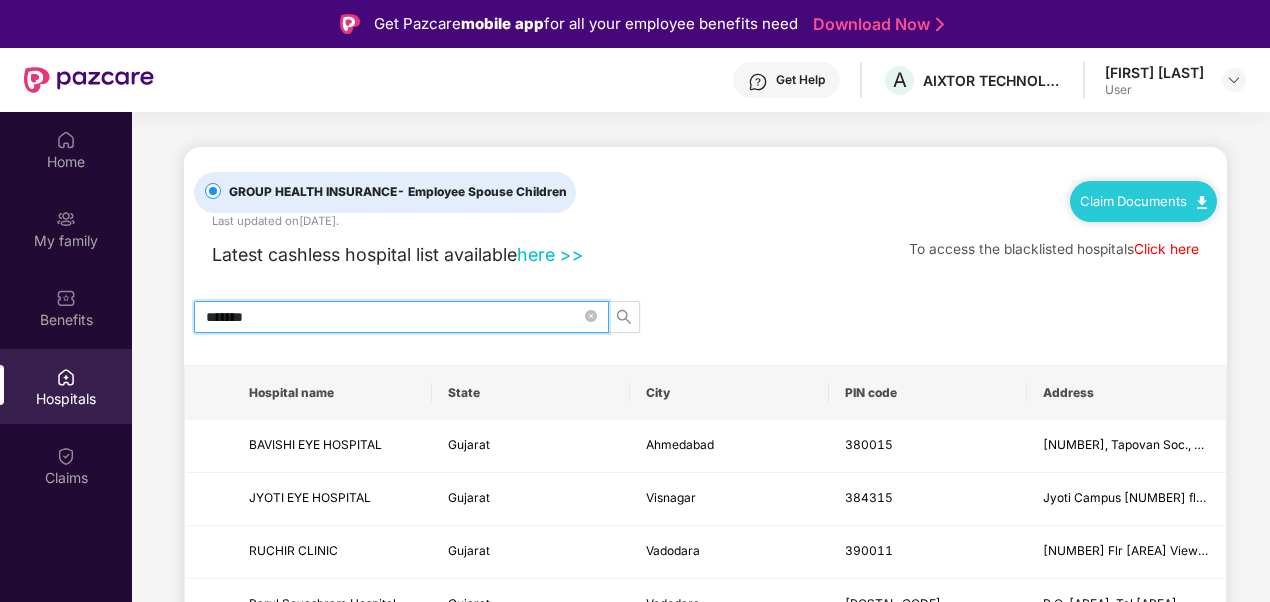 drag, startPoint x: 314, startPoint y: 309, endPoint x: 286, endPoint y: 346, distance: 46.400433 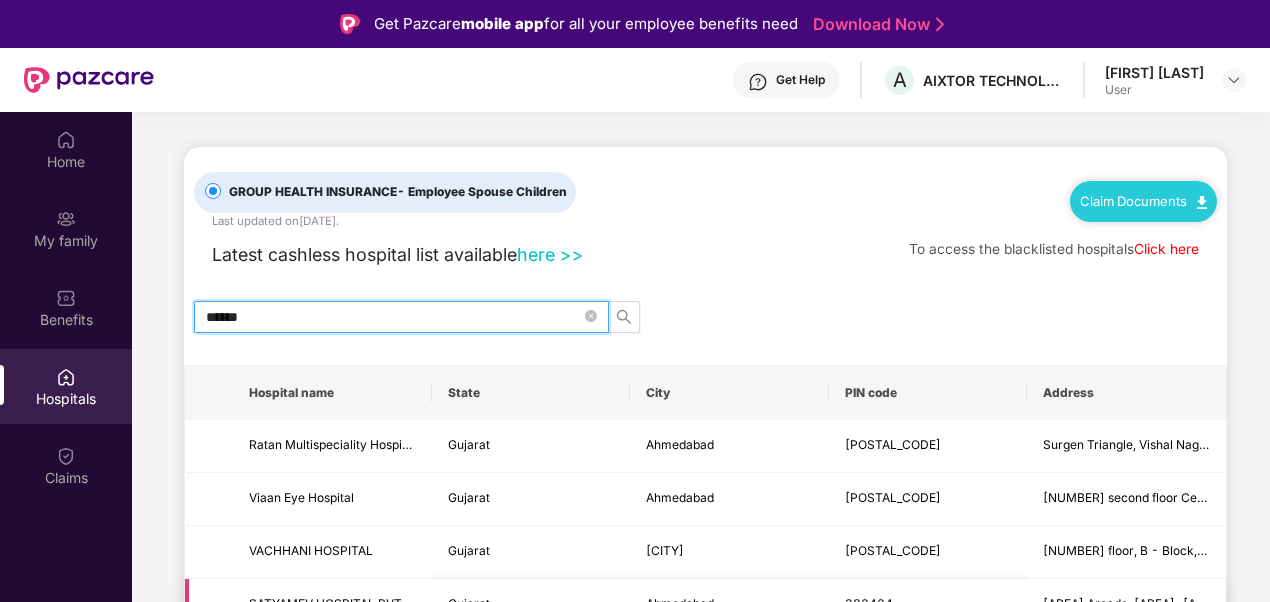 type on "******" 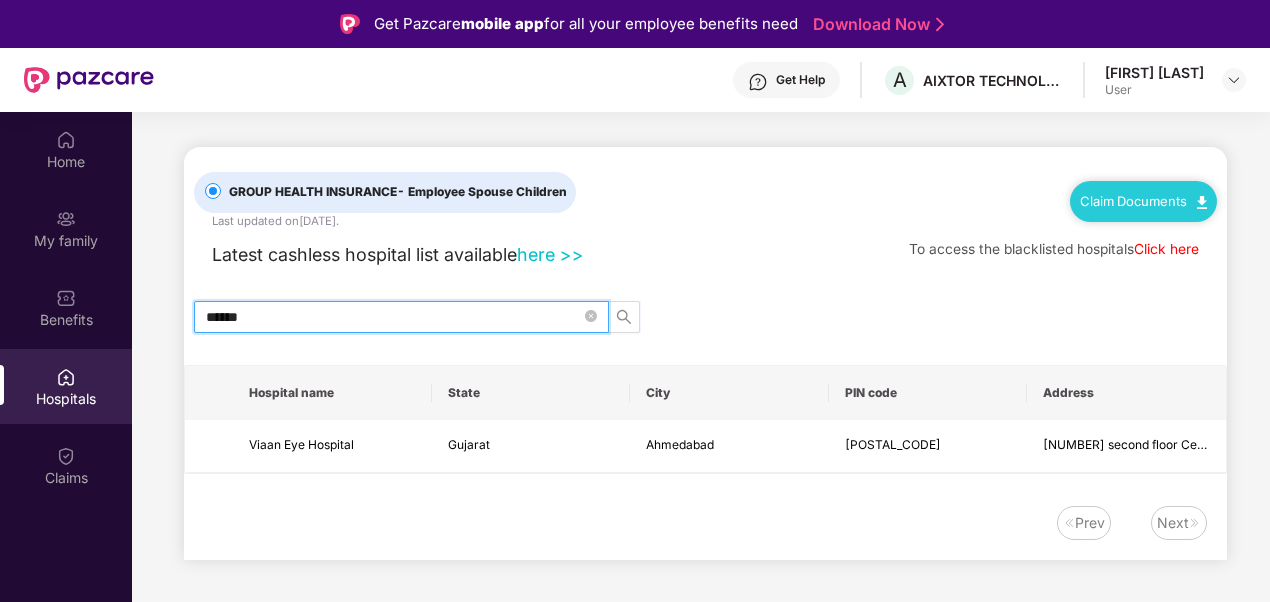 drag, startPoint x: 276, startPoint y: 312, endPoint x: 186, endPoint y: 302, distance: 90.55385 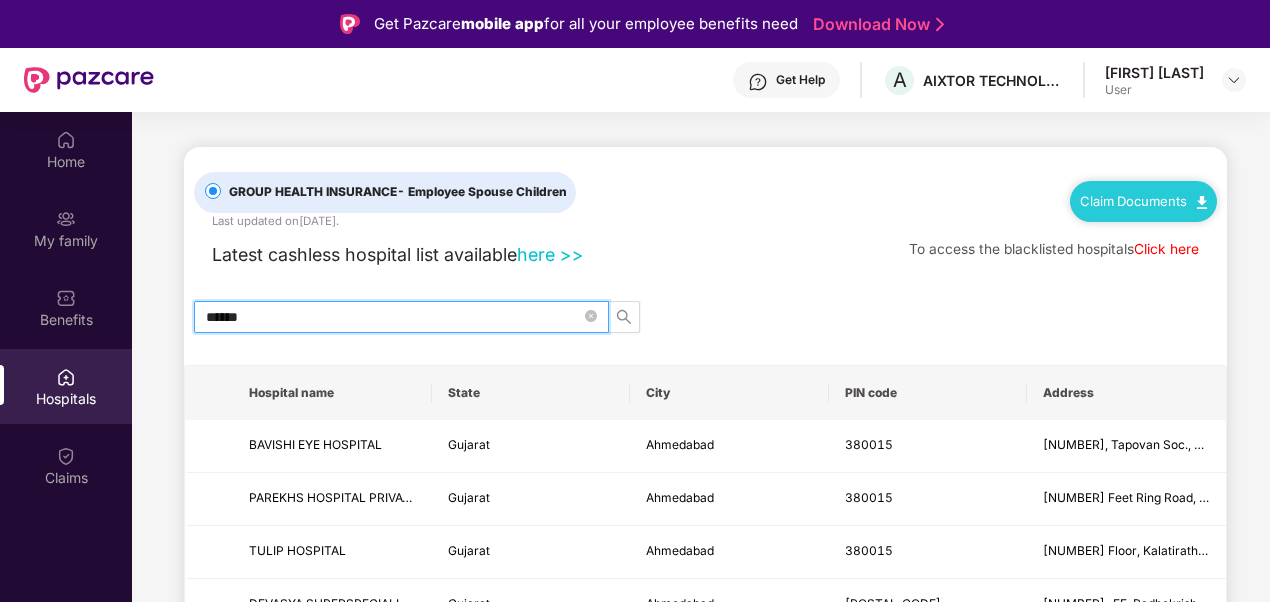 type on "******" 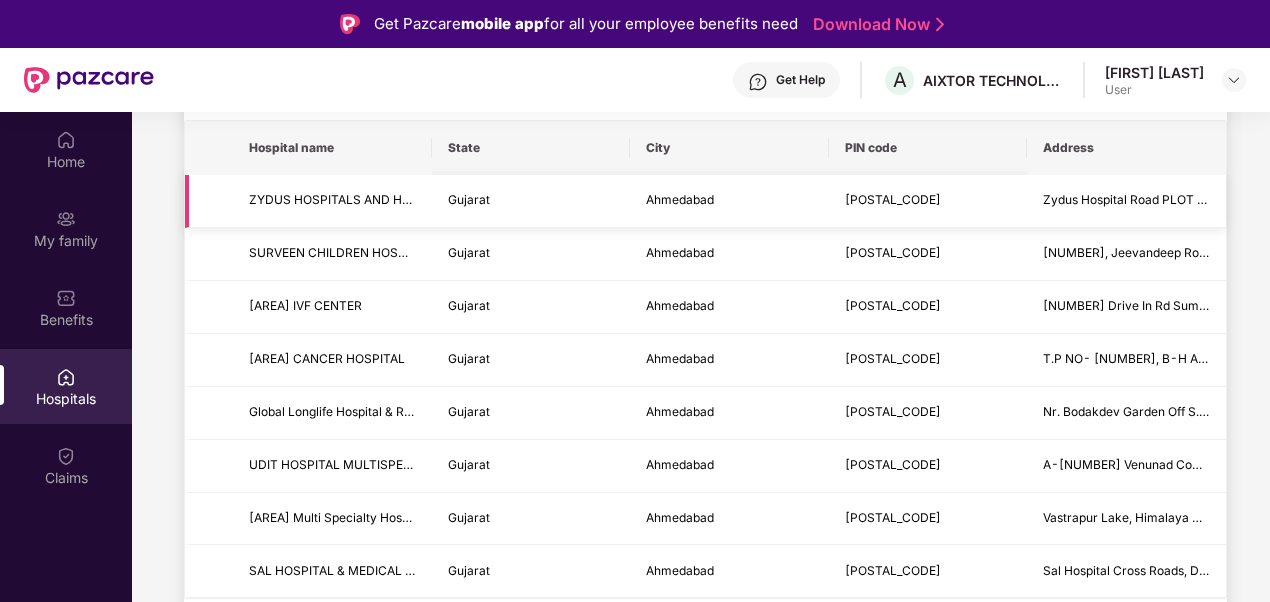 scroll, scrollTop: 251, scrollLeft: 0, axis: vertical 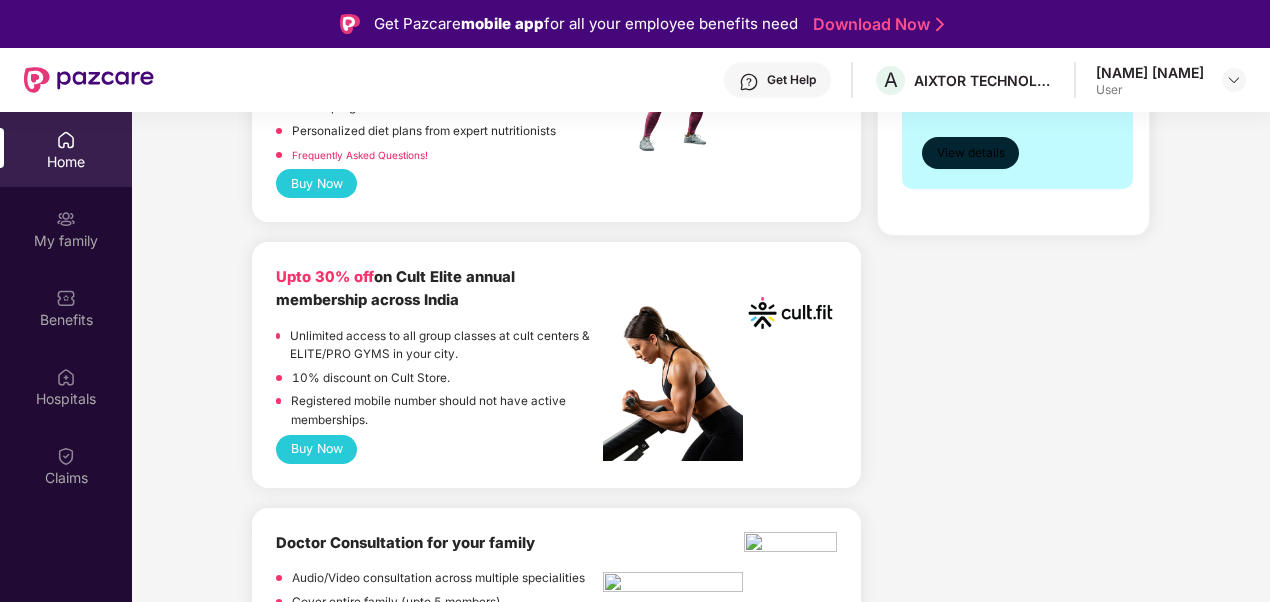 click on "View details" at bounding box center (970, 153) 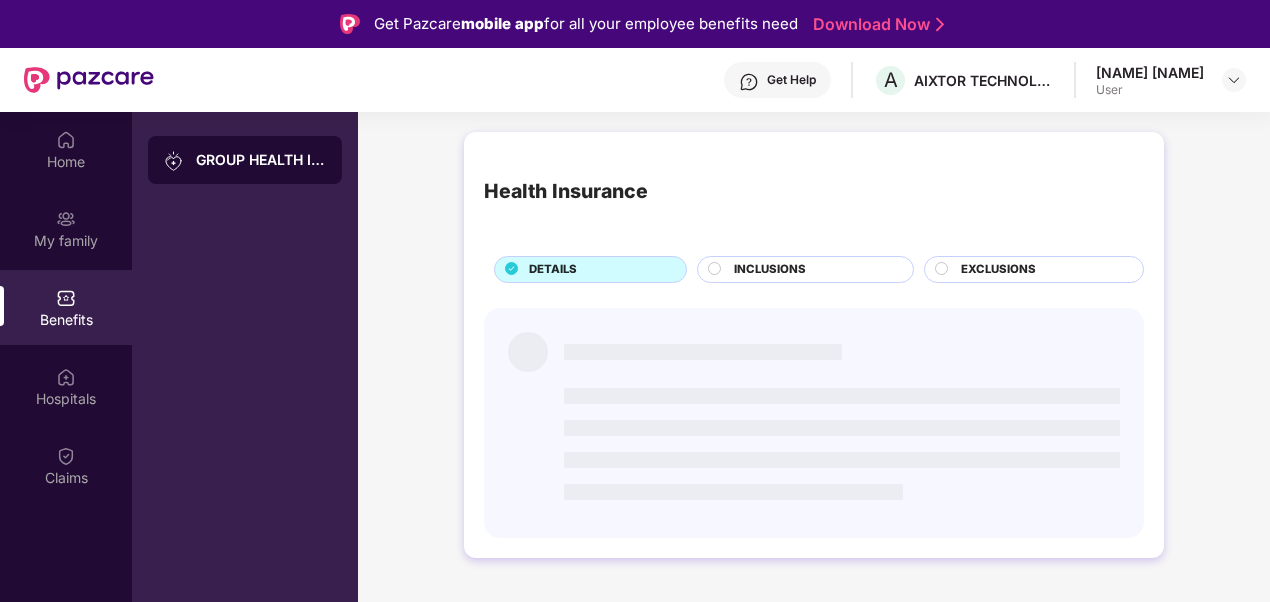 scroll, scrollTop: 0, scrollLeft: 0, axis: both 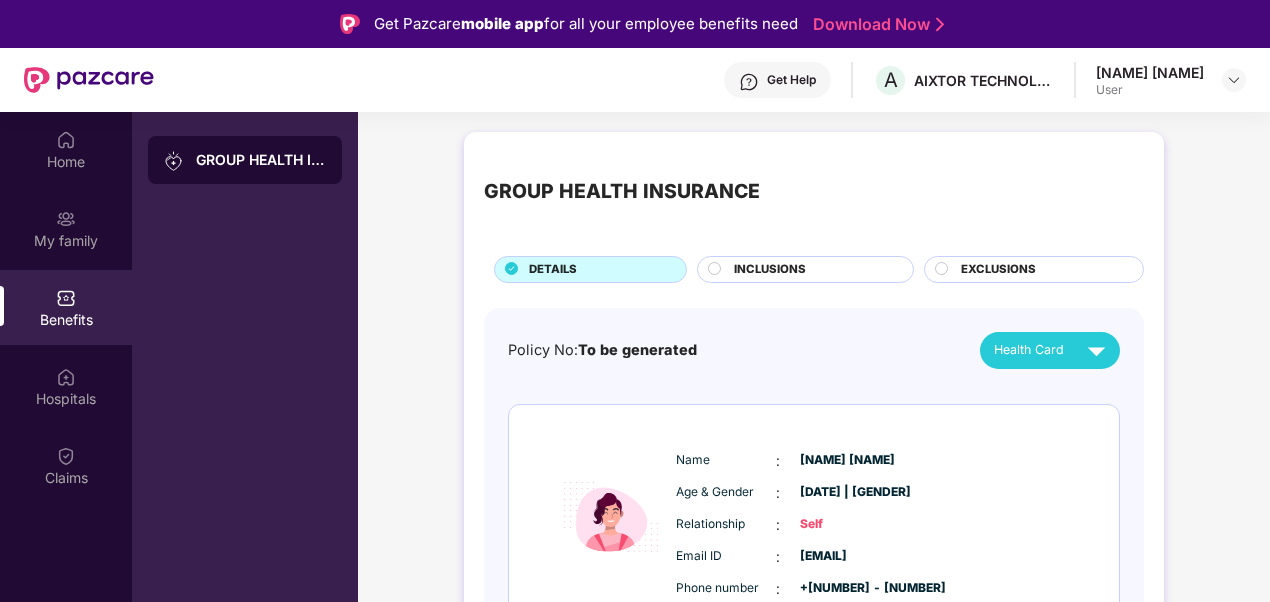 click on "INCLUSIONS" at bounding box center (770, 270) 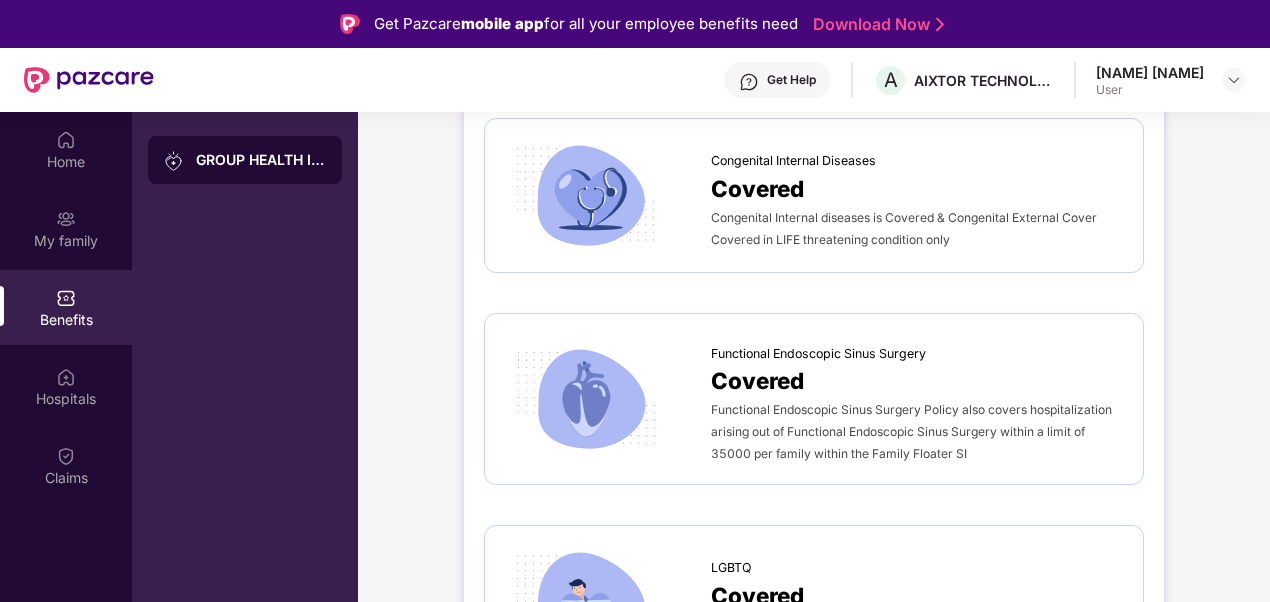 scroll, scrollTop: 4064, scrollLeft: 0, axis: vertical 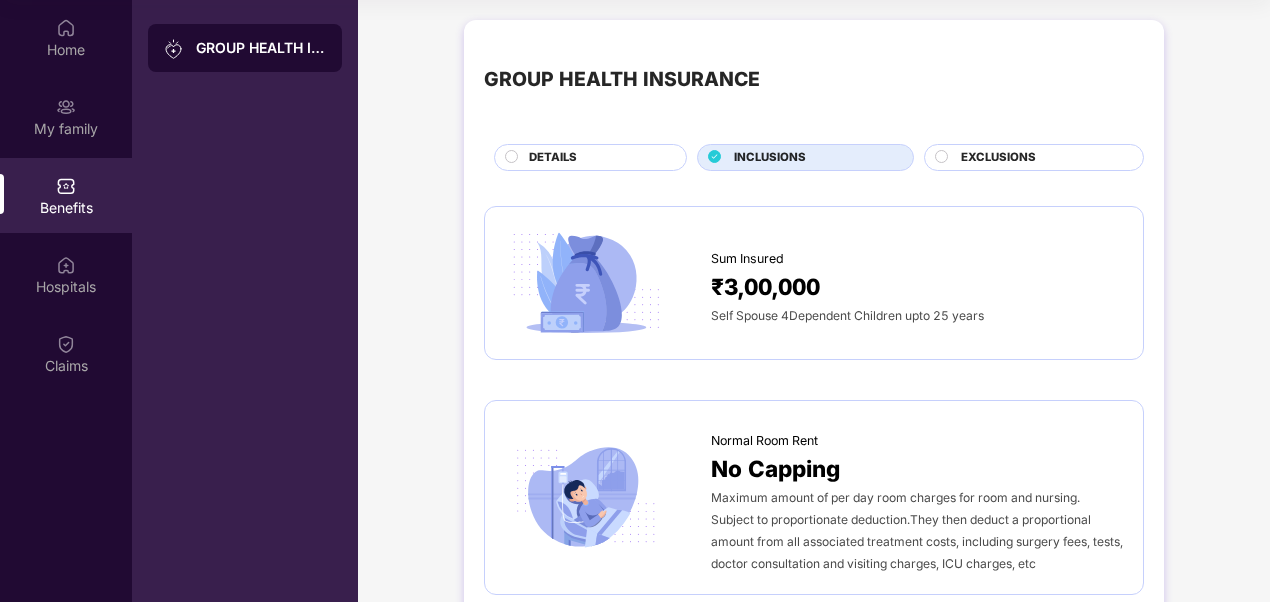 click on "EXCLUSIONS" at bounding box center (998, 158) 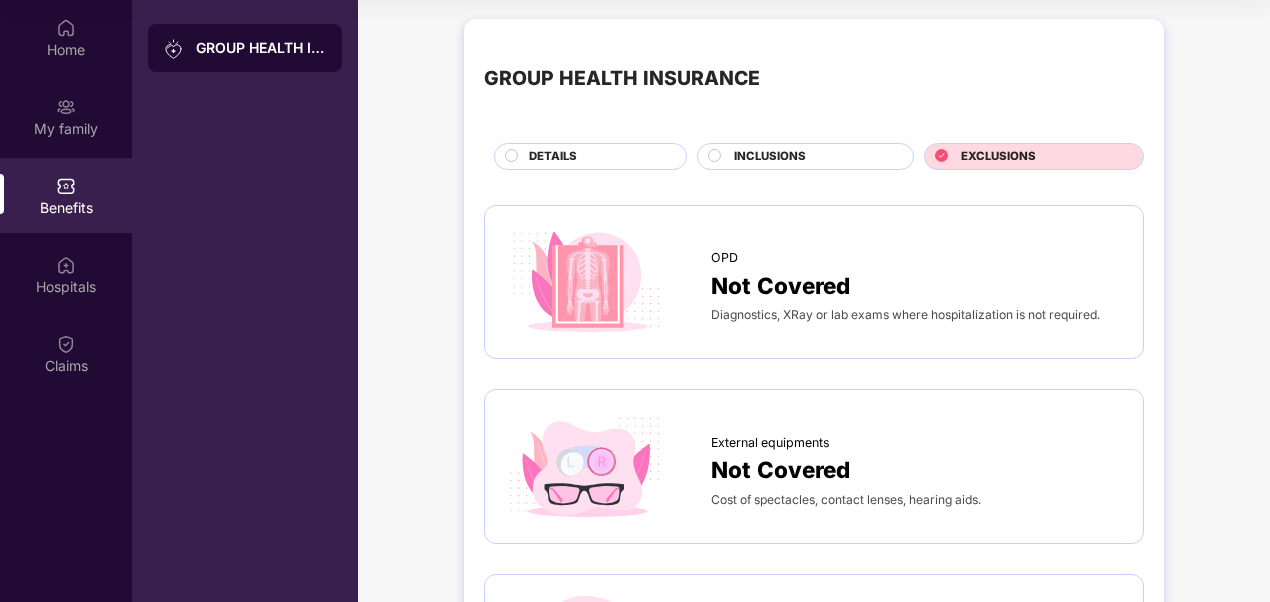scroll, scrollTop: 0, scrollLeft: 0, axis: both 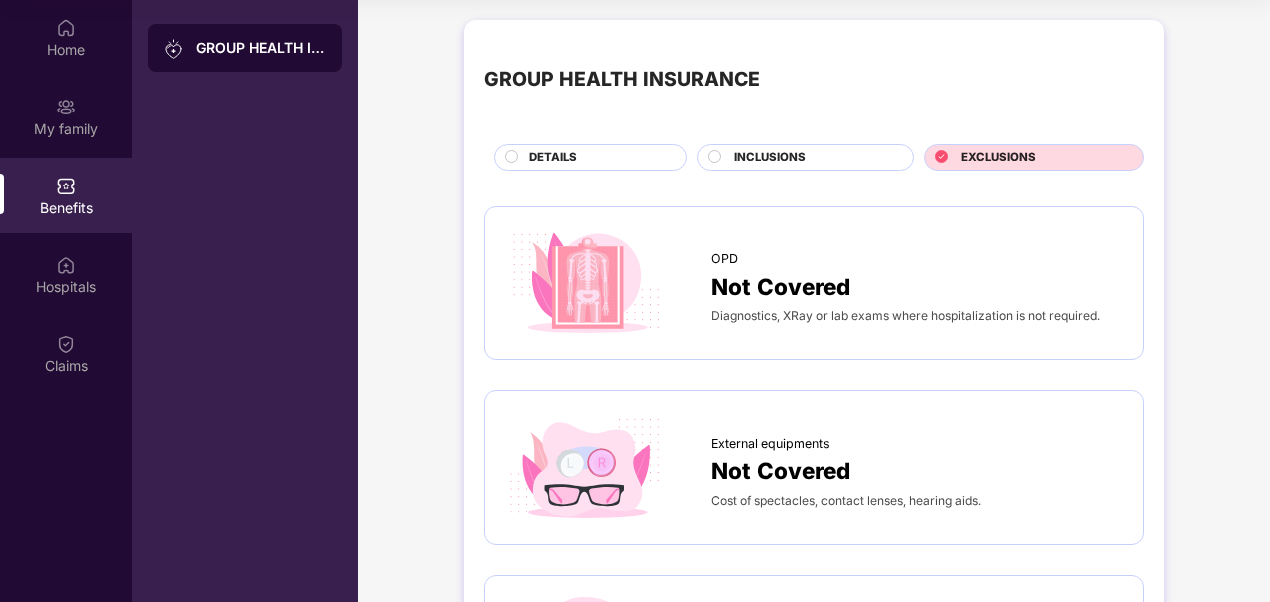 click on "DETAILS" at bounding box center (590, 157) 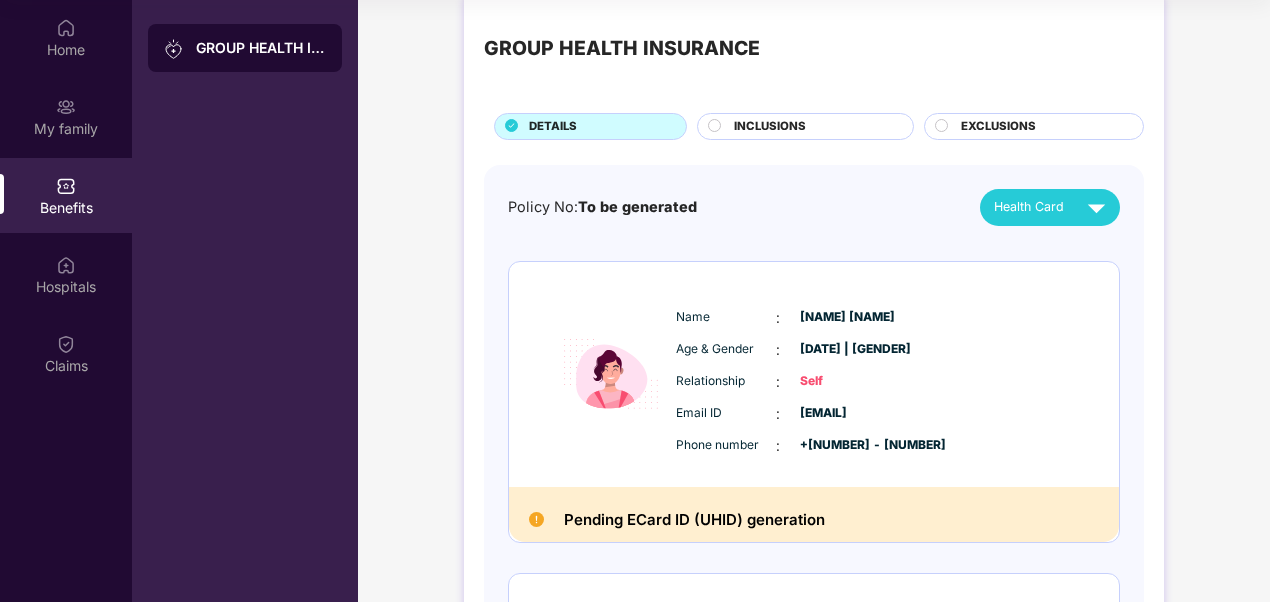 scroll, scrollTop: 0, scrollLeft: 0, axis: both 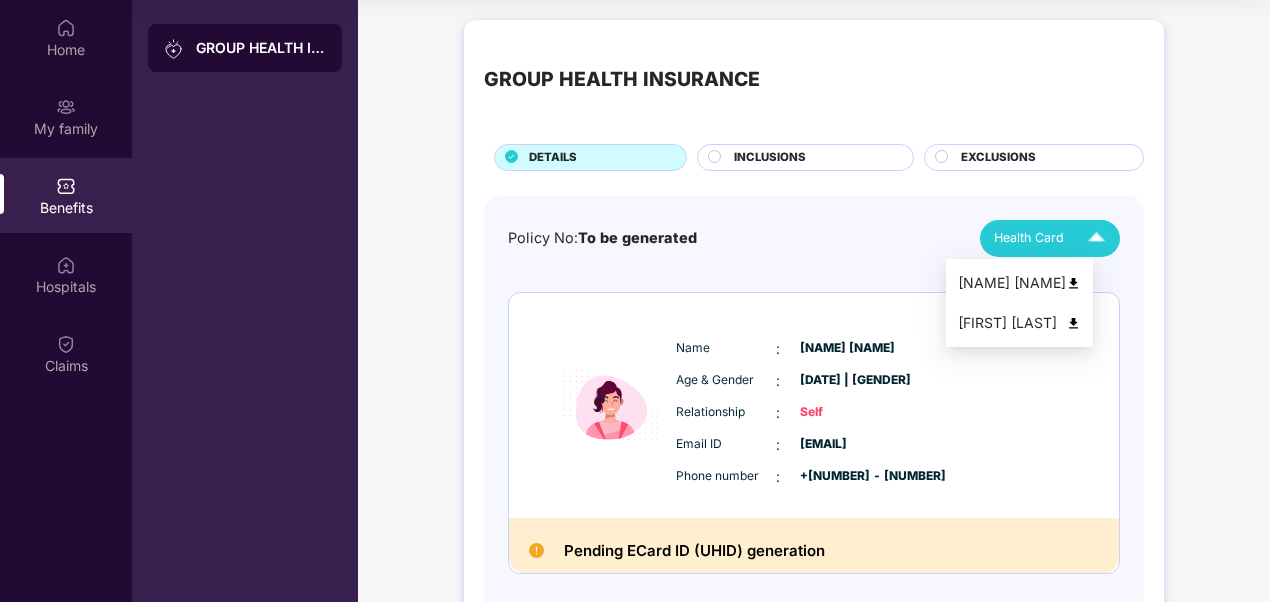 click on "Health Card" at bounding box center [1029, 238] 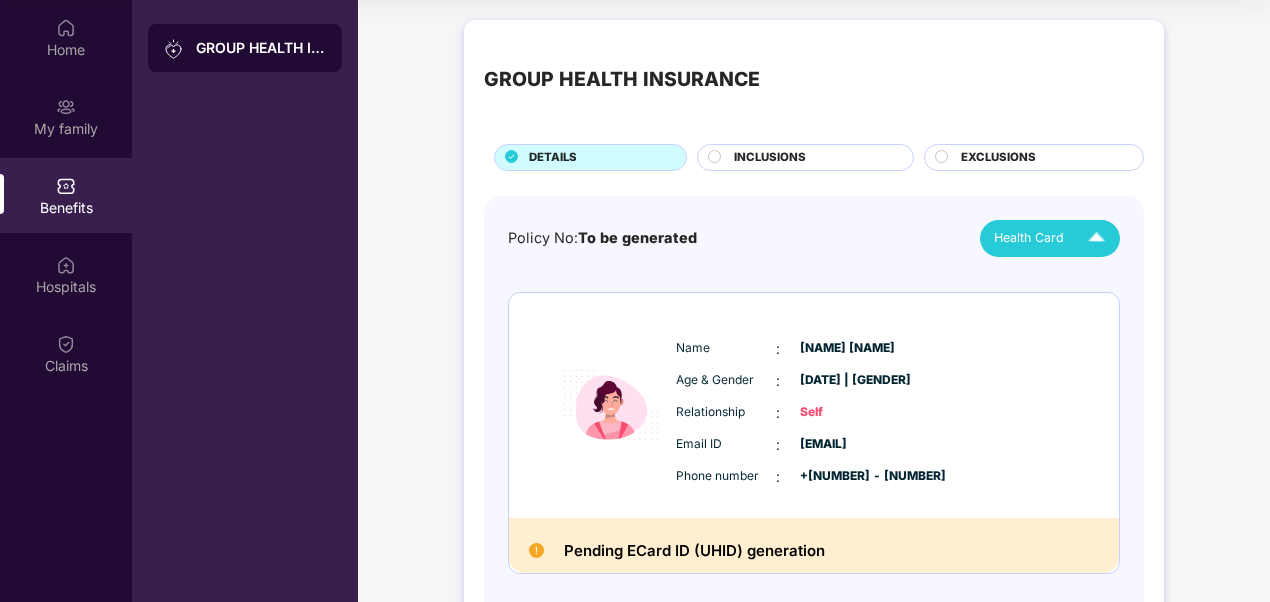 click at bounding box center (1096, 238) 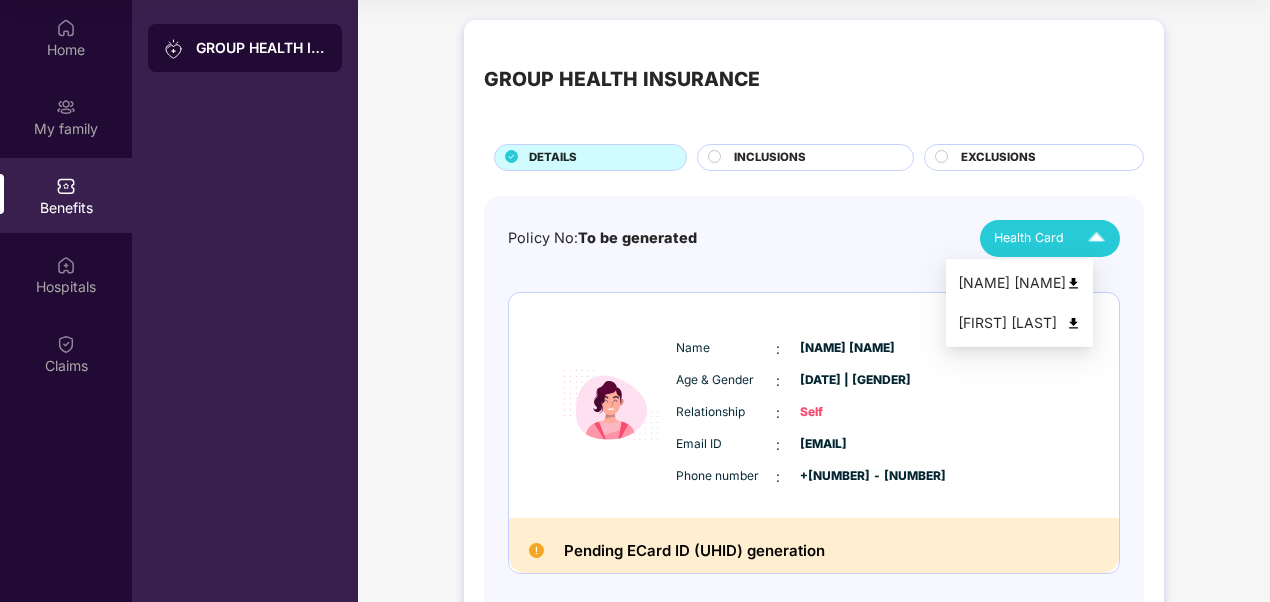 click at bounding box center [1073, 283] 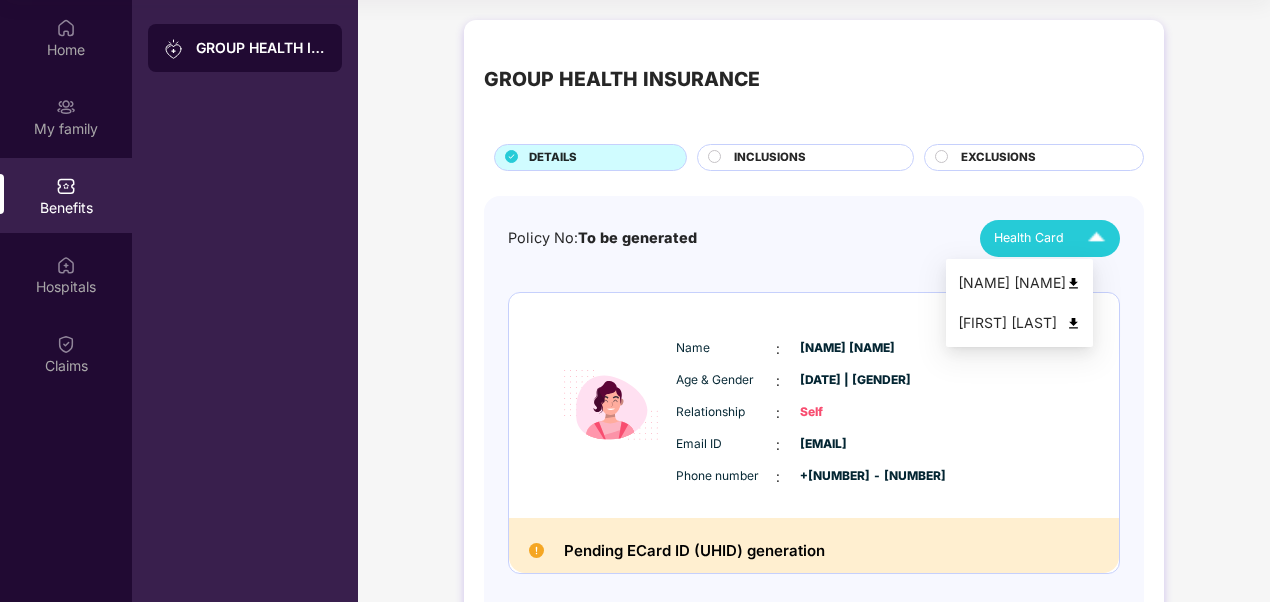 click on "Health Card" at bounding box center (1029, 238) 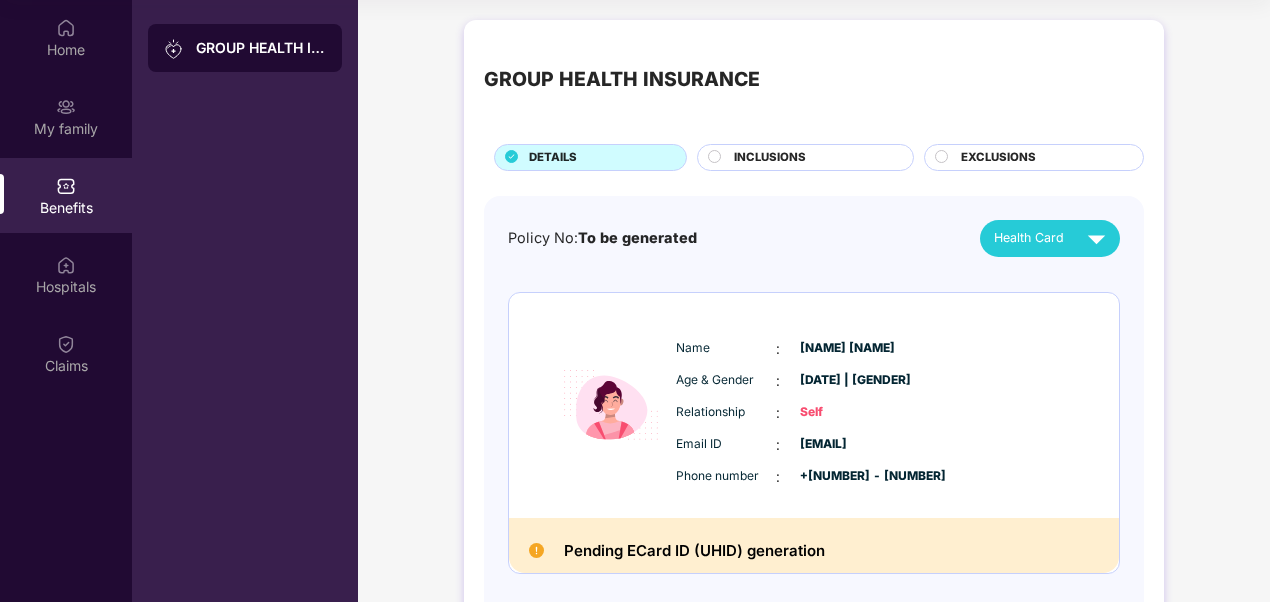 click on "Policy No:  To be generated Health Card" at bounding box center (814, 238) 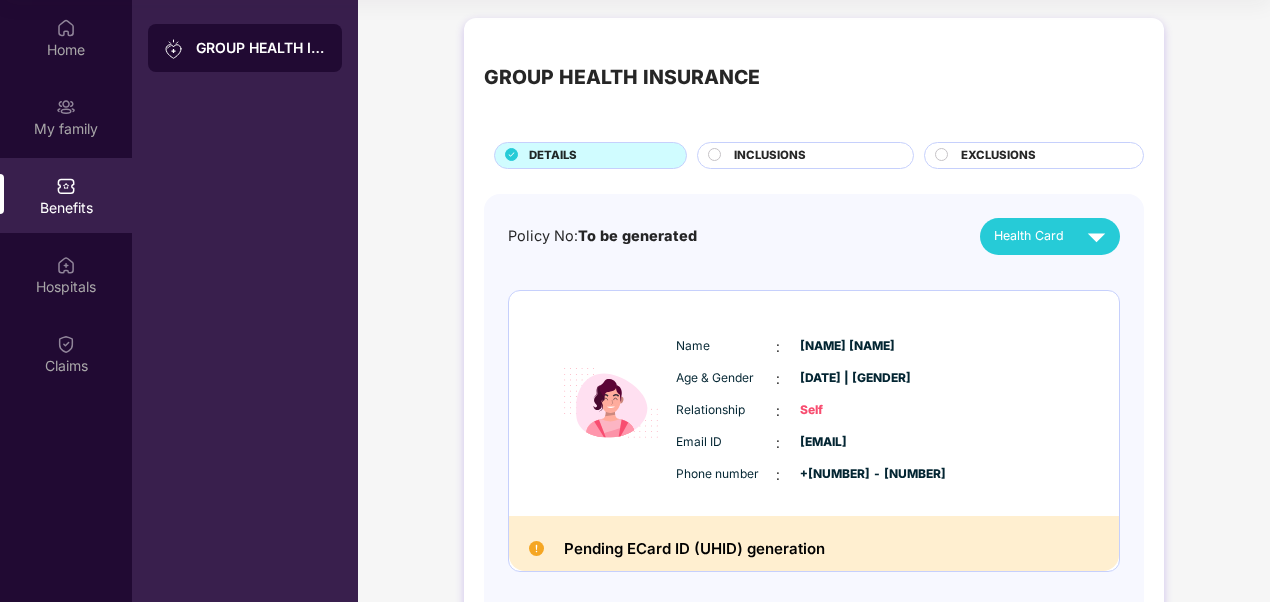 scroll, scrollTop: 0, scrollLeft: 0, axis: both 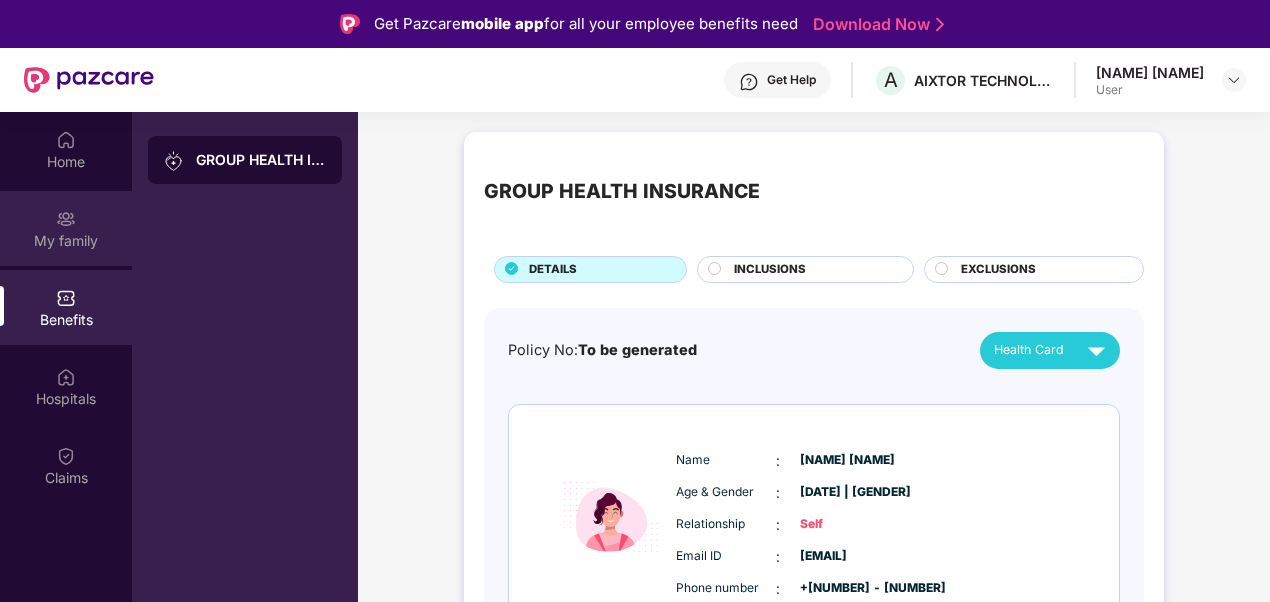 click on "My family" at bounding box center (66, 228) 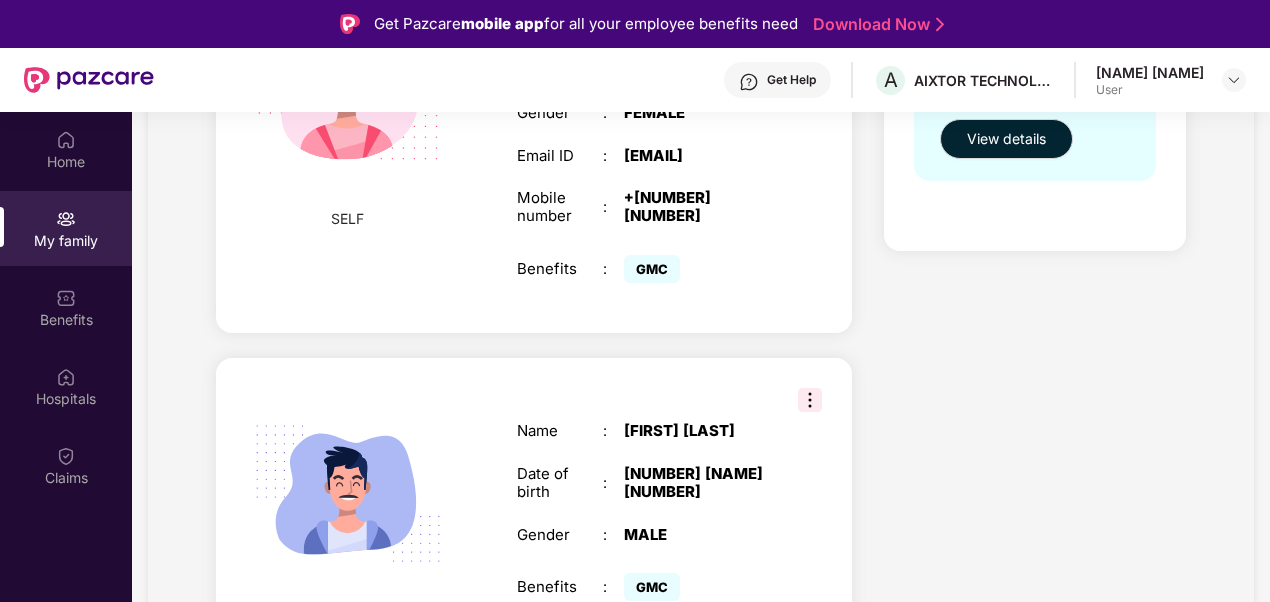scroll, scrollTop: 606, scrollLeft: 0, axis: vertical 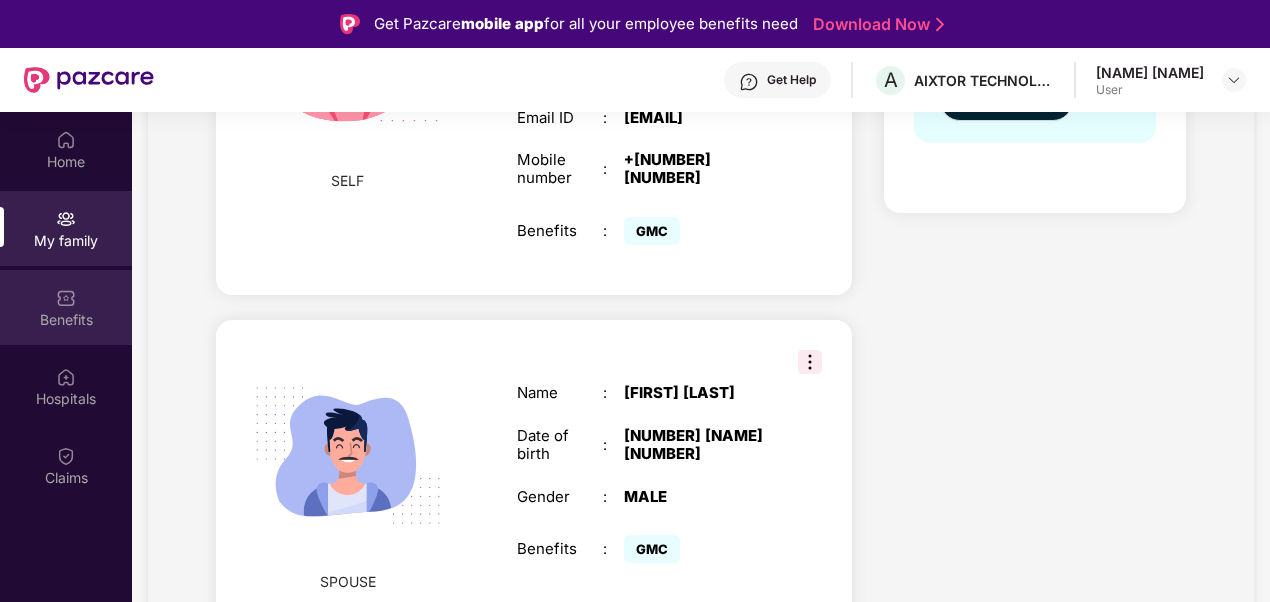 click on "Benefits" at bounding box center (66, 319) 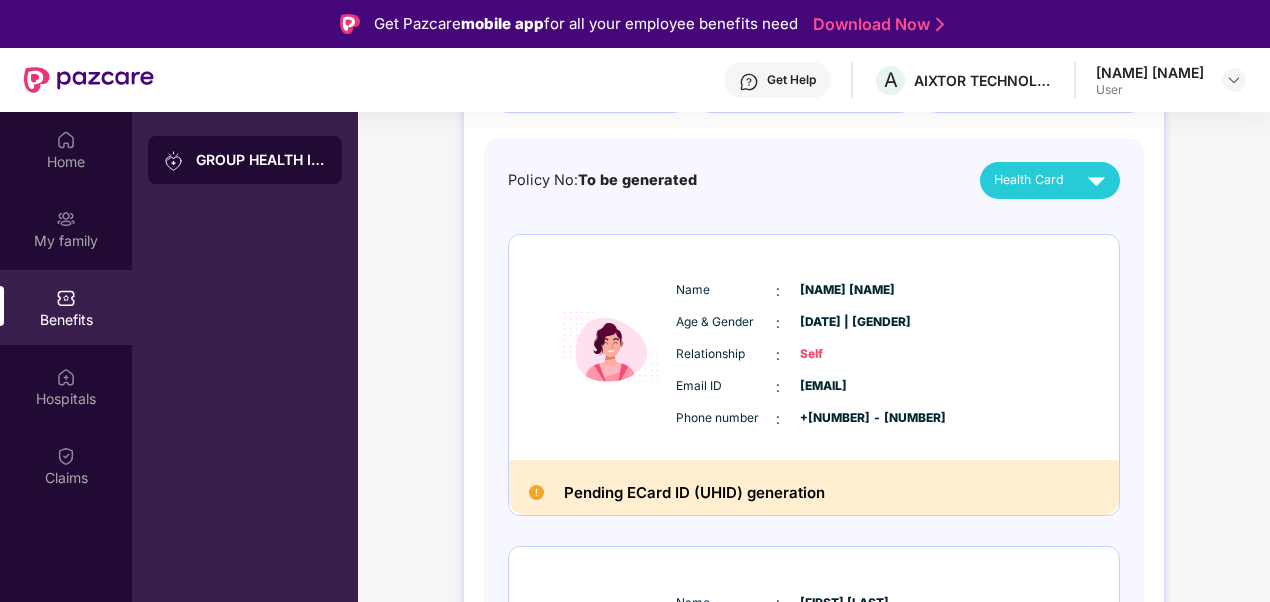 scroll, scrollTop: 106, scrollLeft: 0, axis: vertical 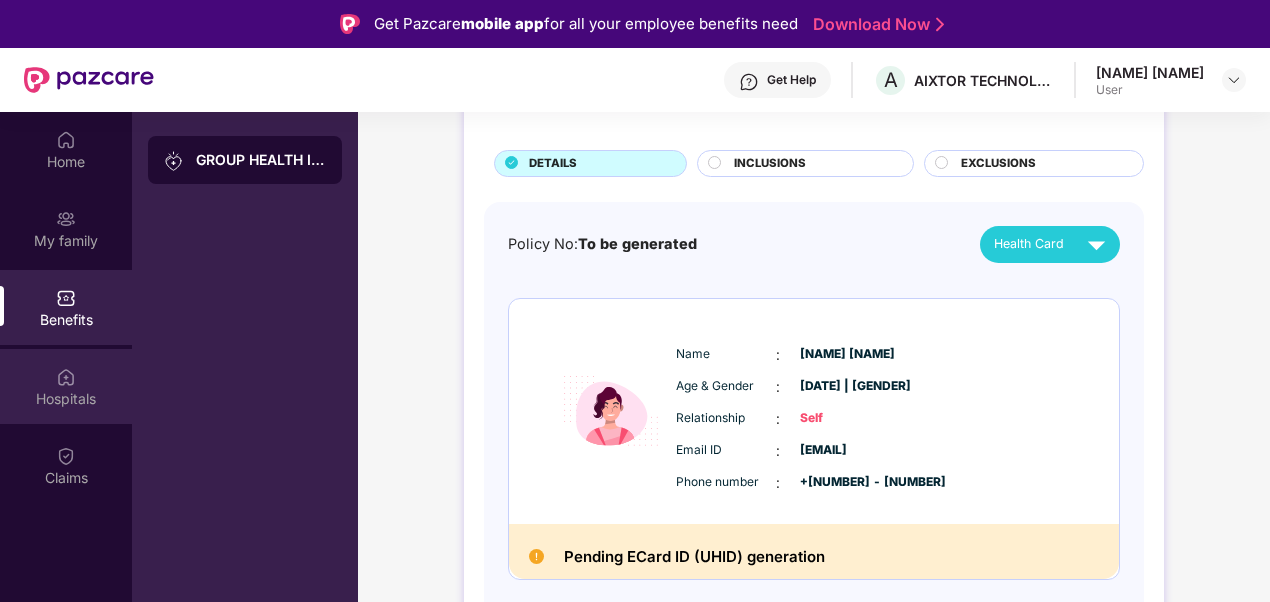click on "Hospitals" at bounding box center (66, 399) 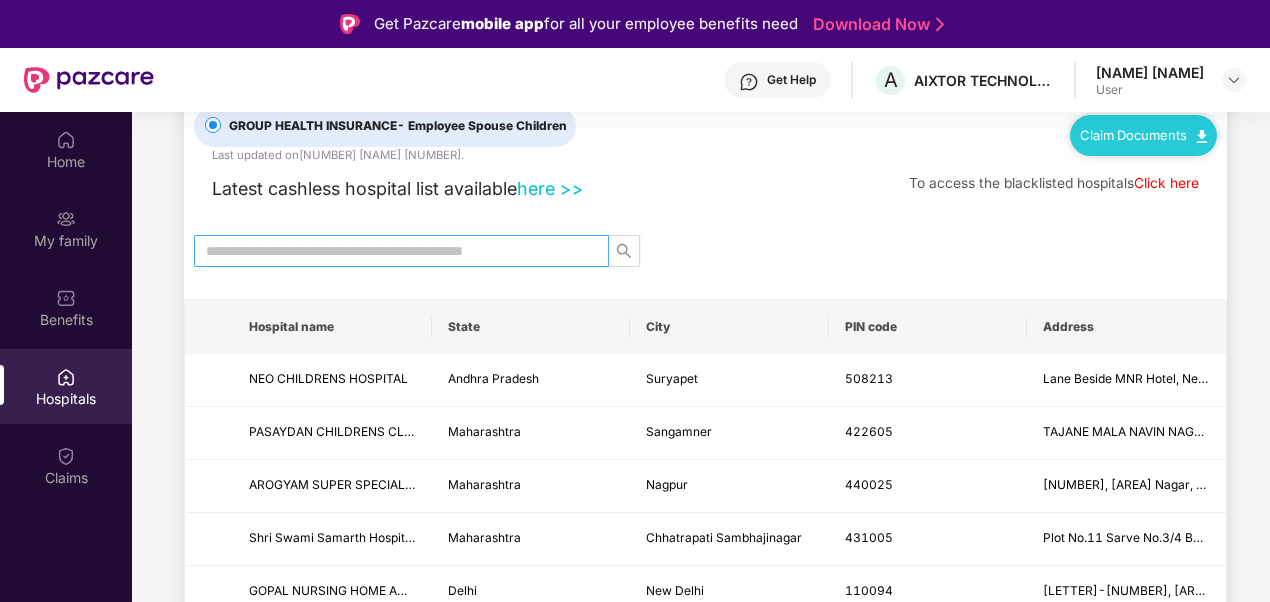 scroll, scrollTop: 0, scrollLeft: 0, axis: both 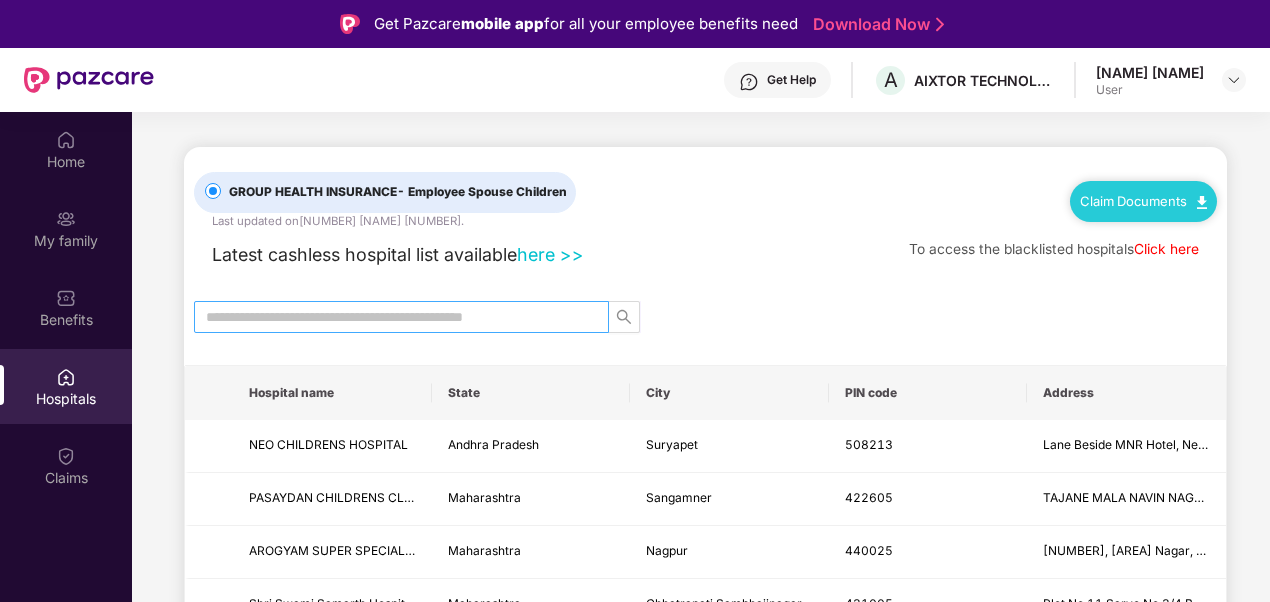 click at bounding box center [393, 317] 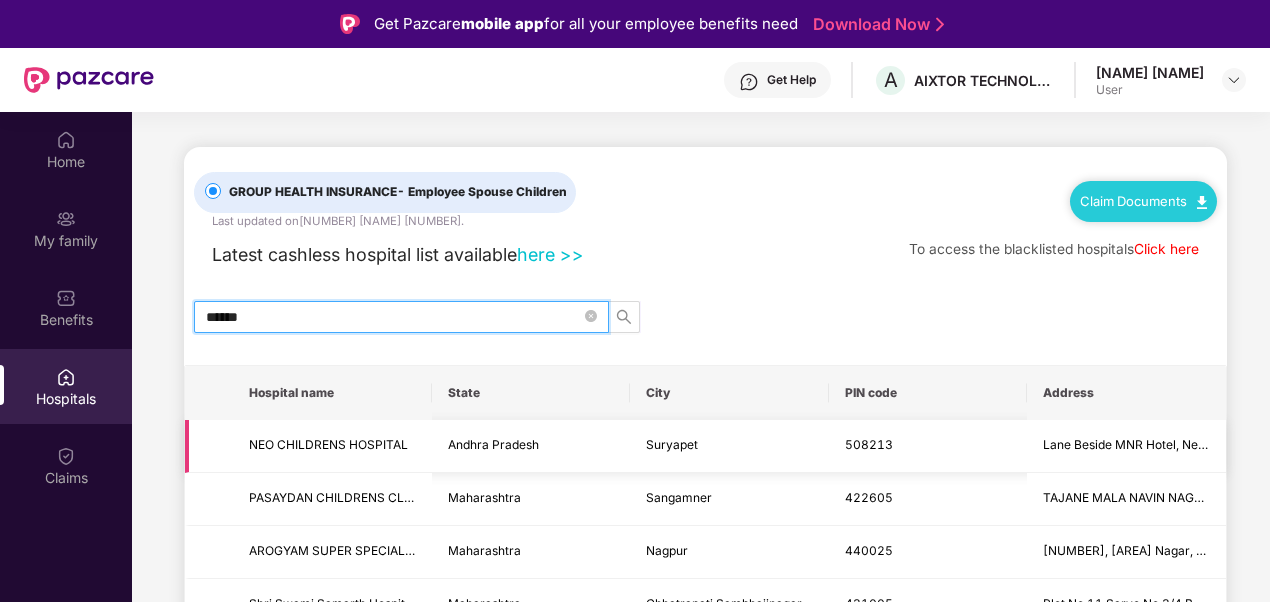type on "*******" 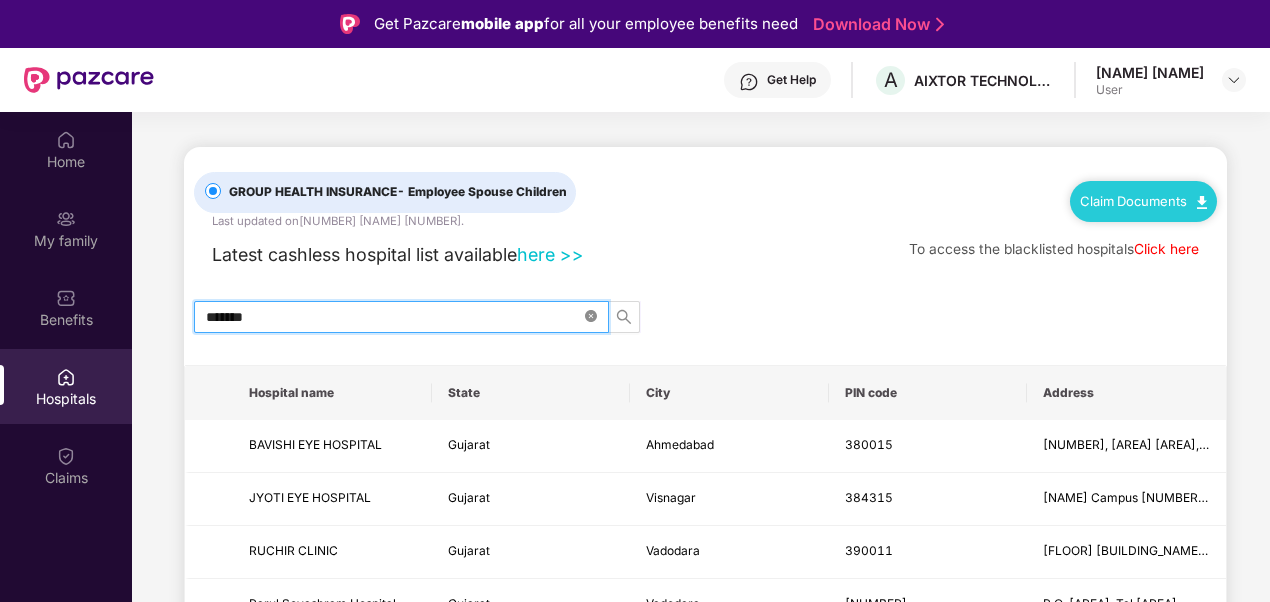 click 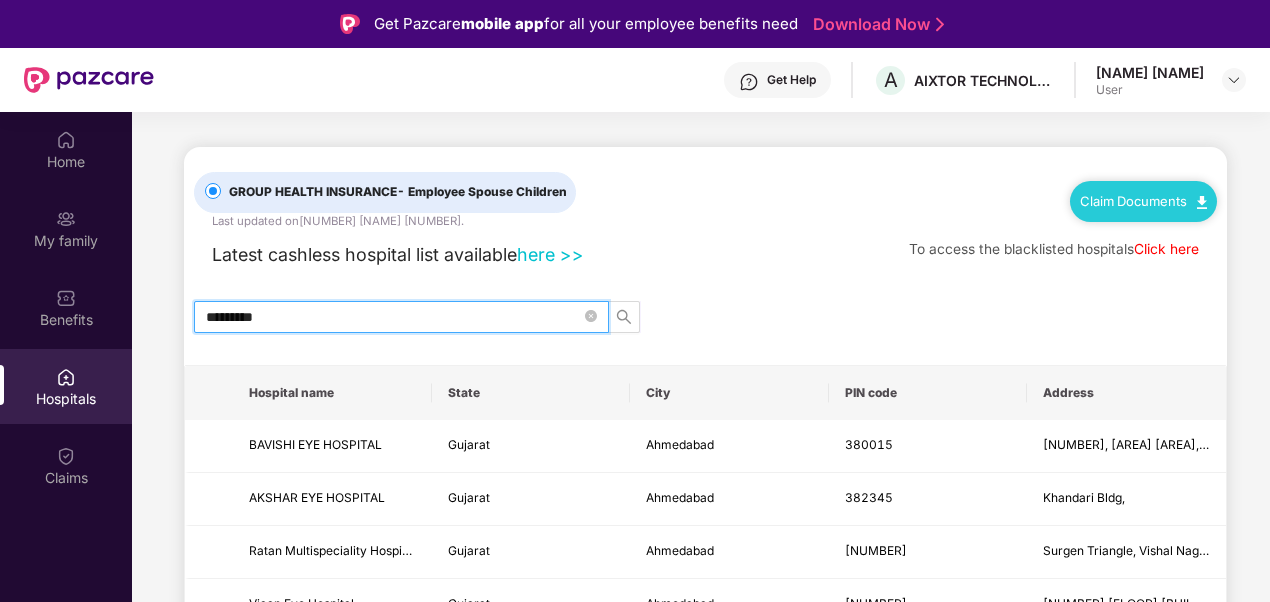type on "*********" 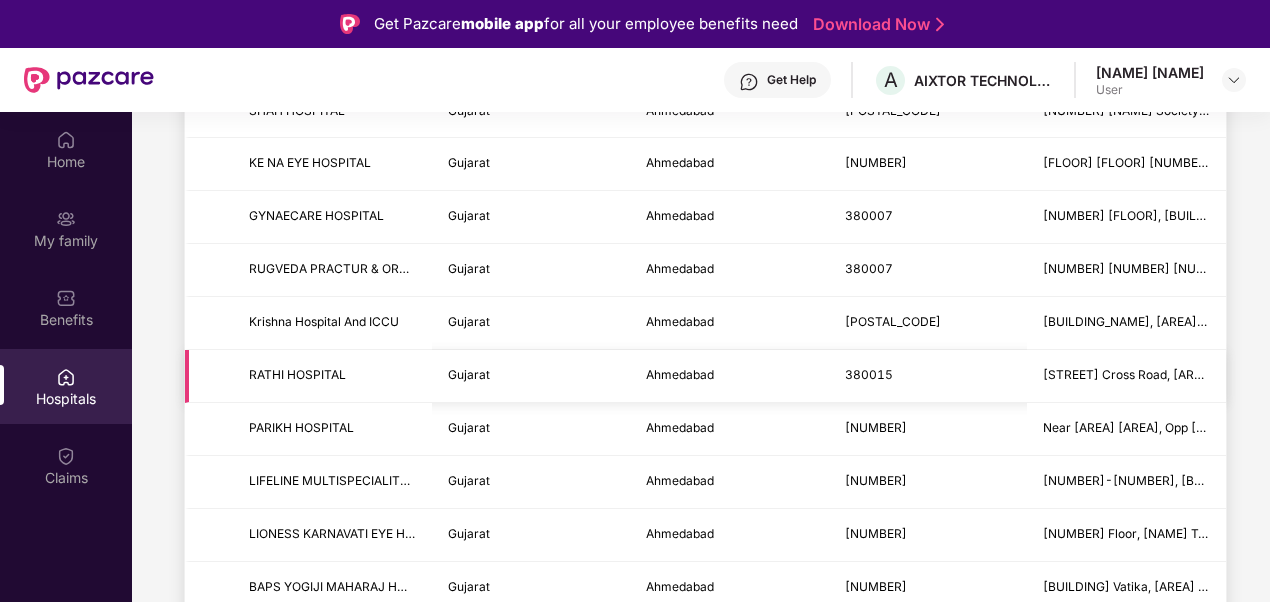 scroll, scrollTop: 2462, scrollLeft: 0, axis: vertical 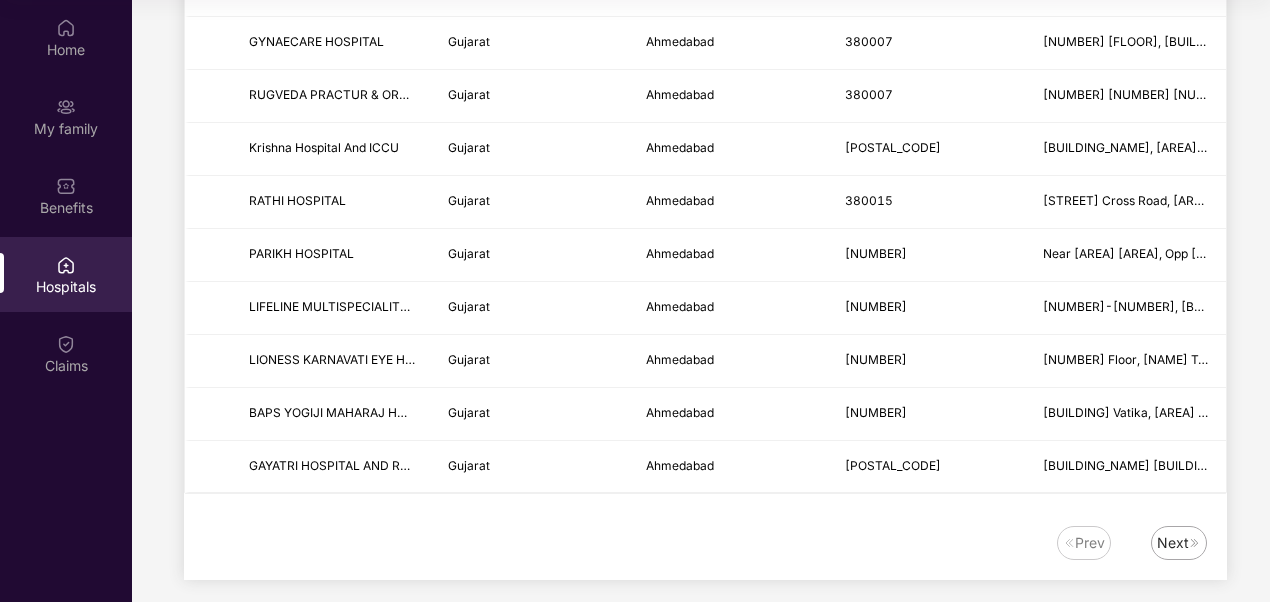click on "Next" at bounding box center (1179, 543) 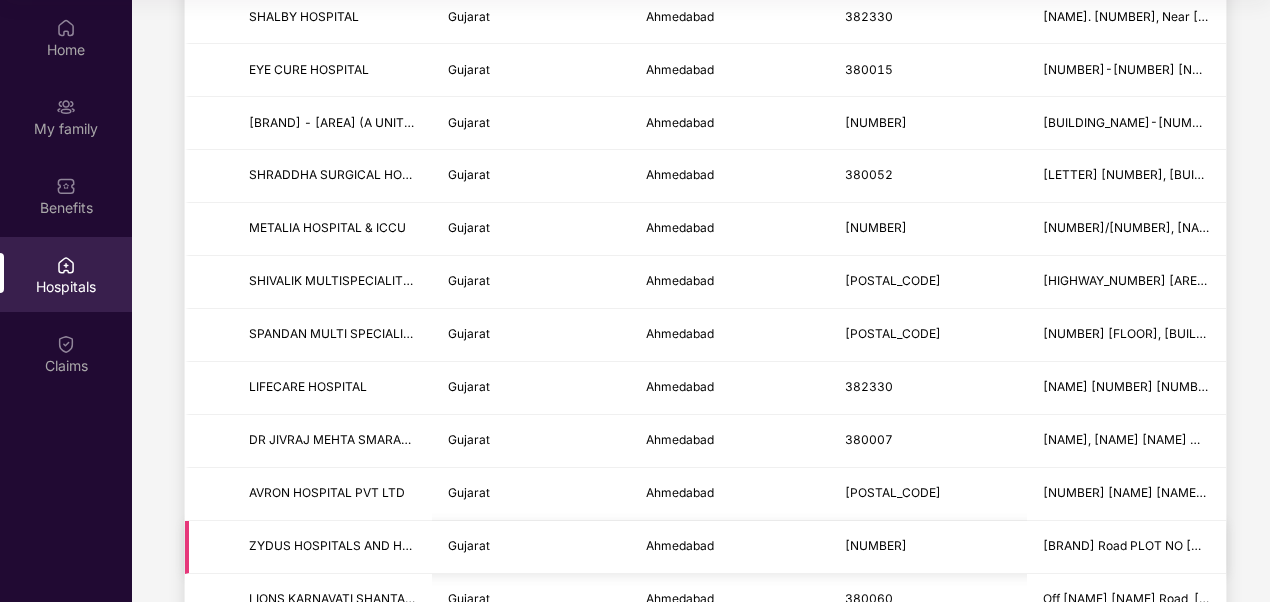 scroll, scrollTop: 2462, scrollLeft: 0, axis: vertical 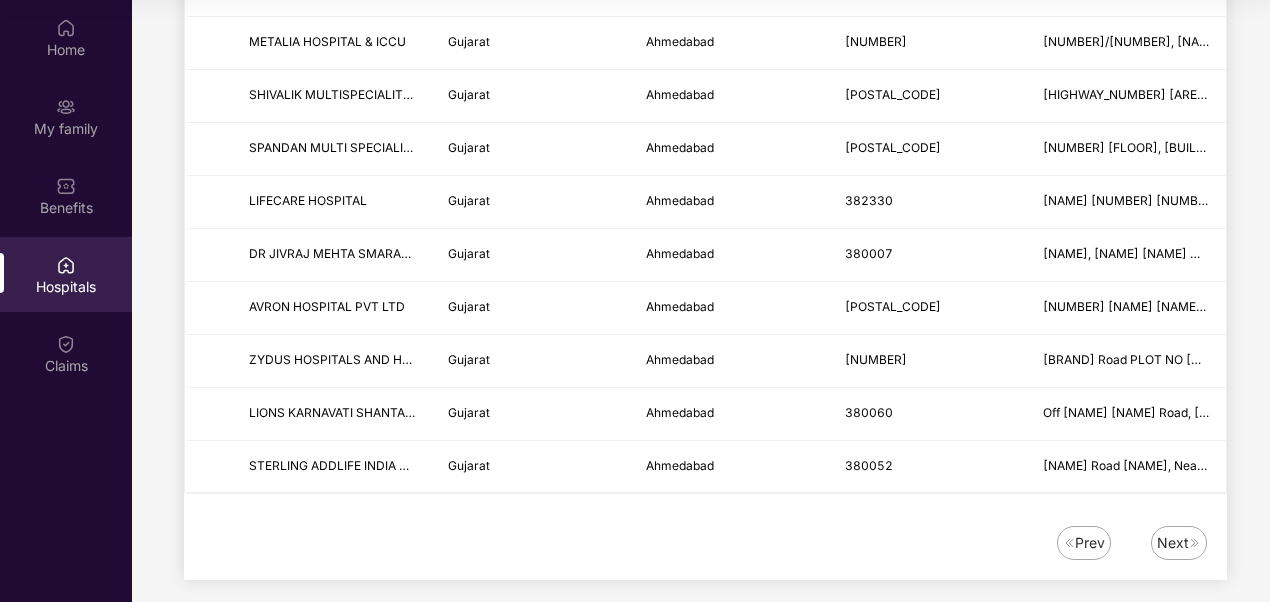 click on "Next" at bounding box center [1173, 543] 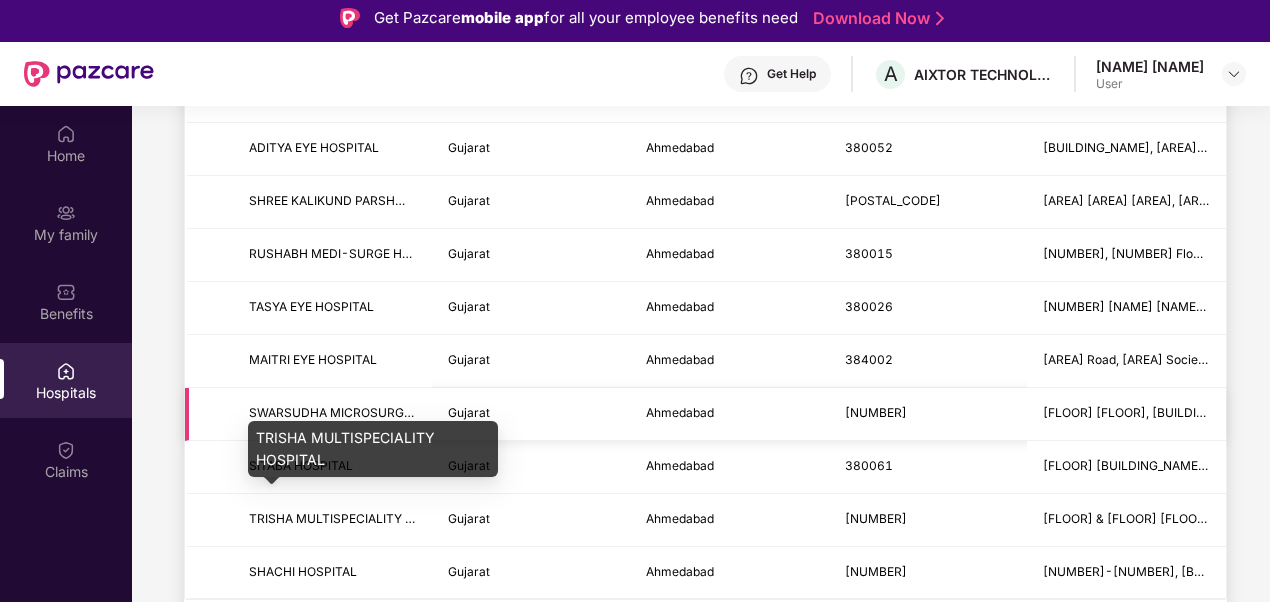 scroll, scrollTop: 0, scrollLeft: 0, axis: both 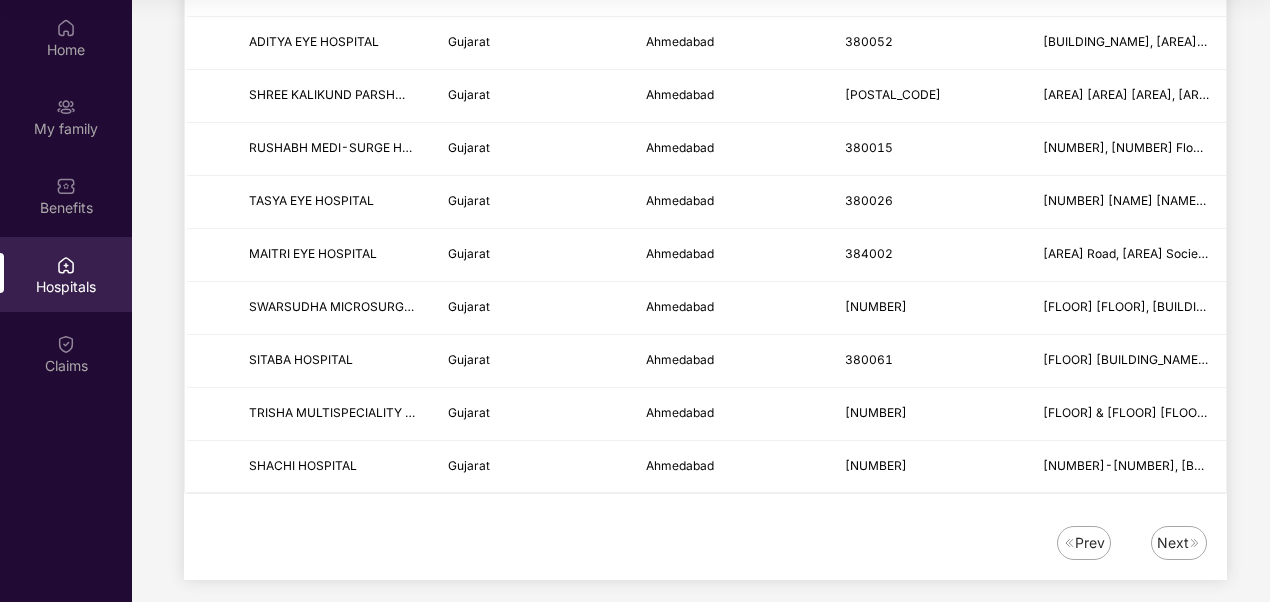click on "Next" at bounding box center [1173, 543] 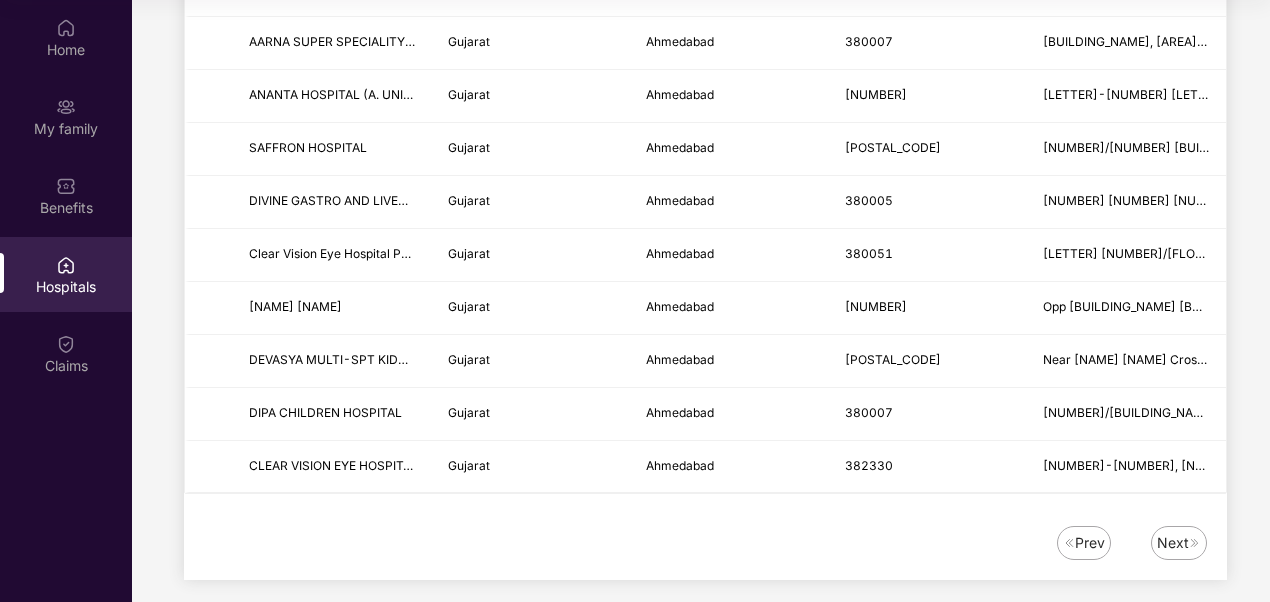 click at bounding box center [1195, 543] 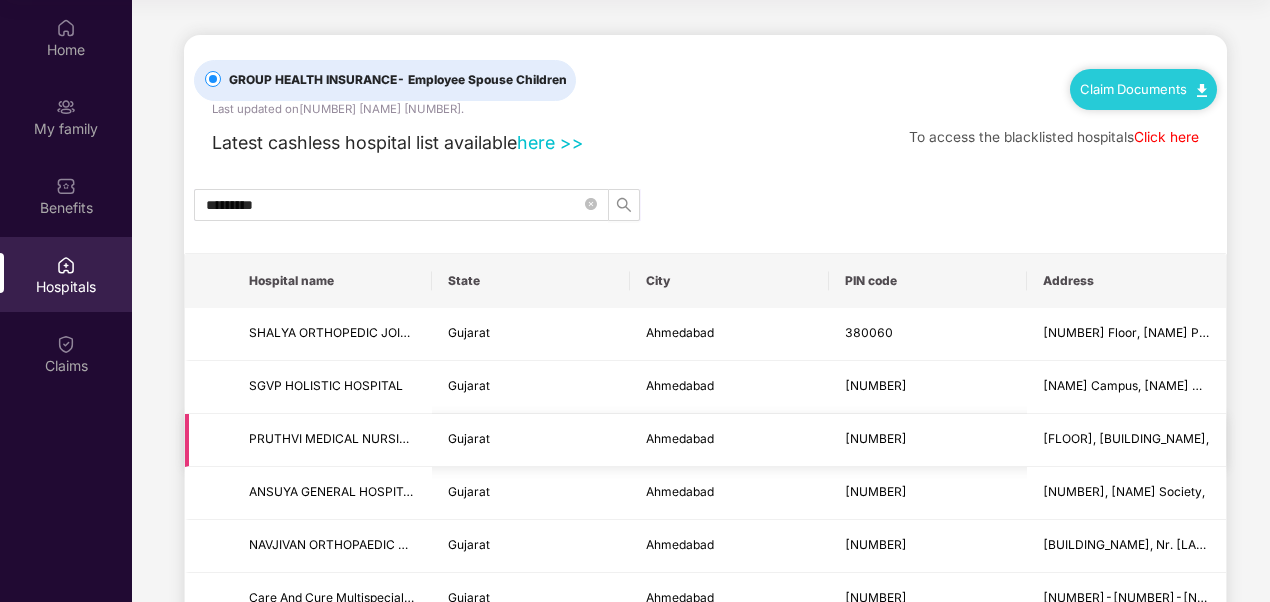 scroll, scrollTop: 200, scrollLeft: 0, axis: vertical 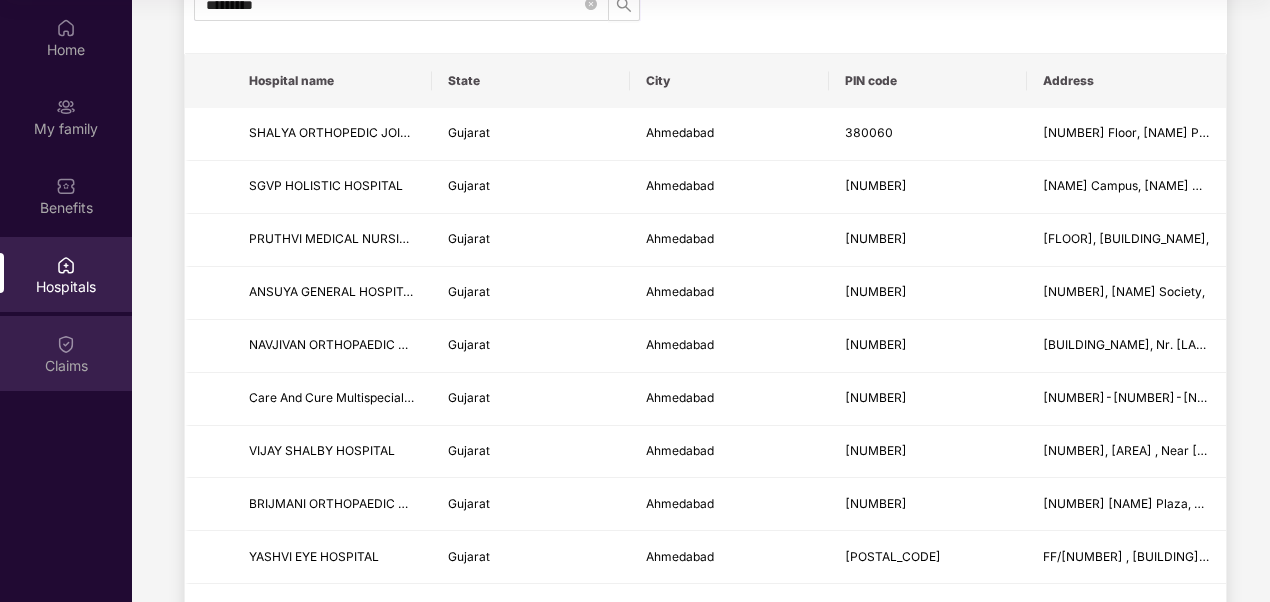 click on "Claims" at bounding box center [66, 366] 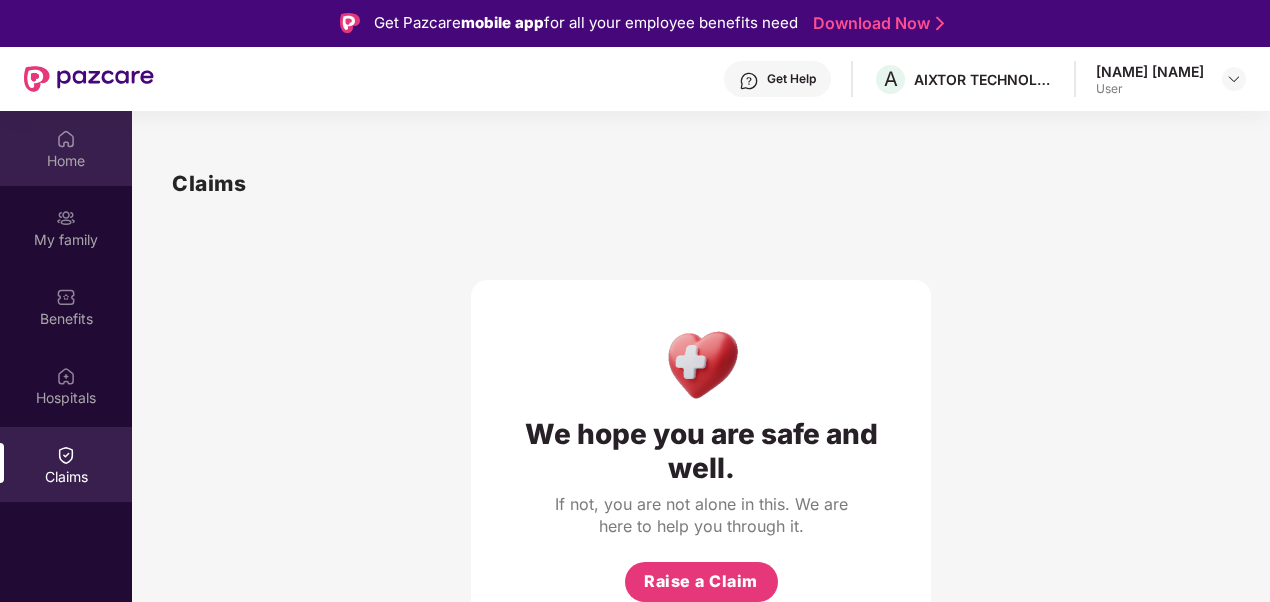 scroll, scrollTop: 0, scrollLeft: 0, axis: both 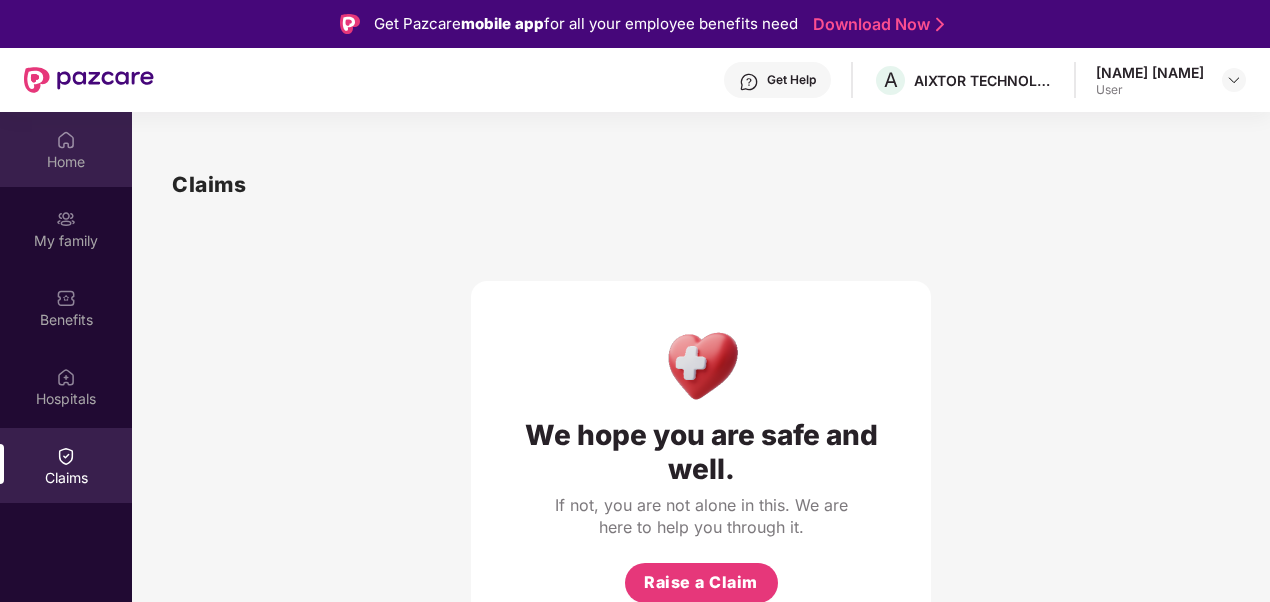 click on "Home" at bounding box center [66, 162] 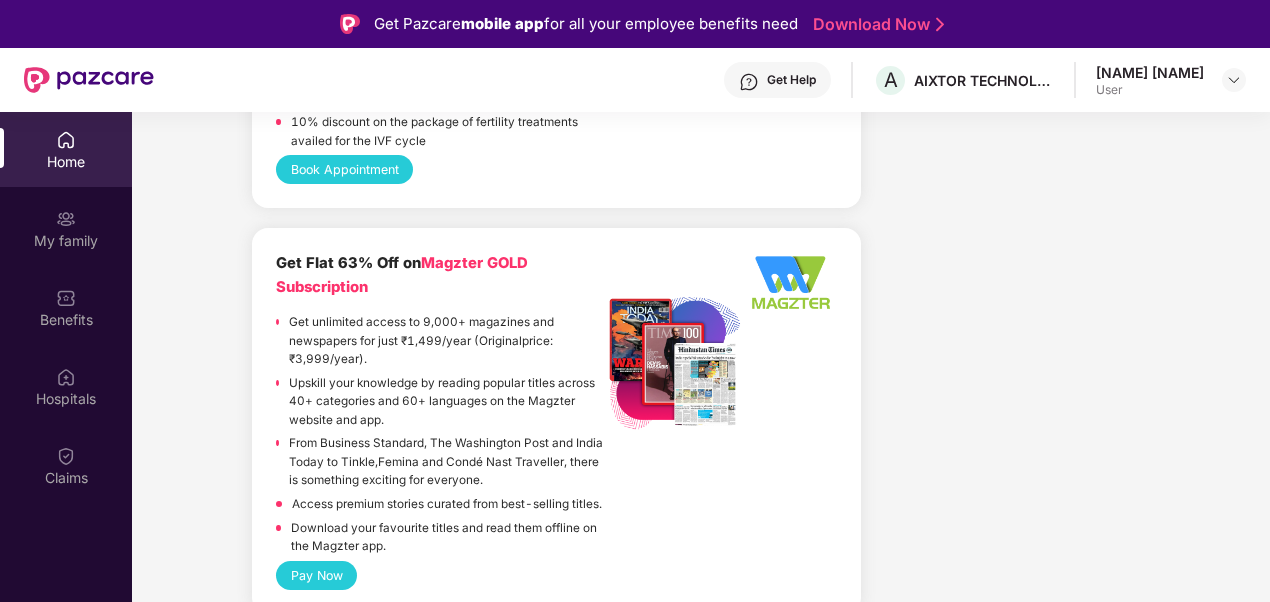 scroll, scrollTop: 2100, scrollLeft: 0, axis: vertical 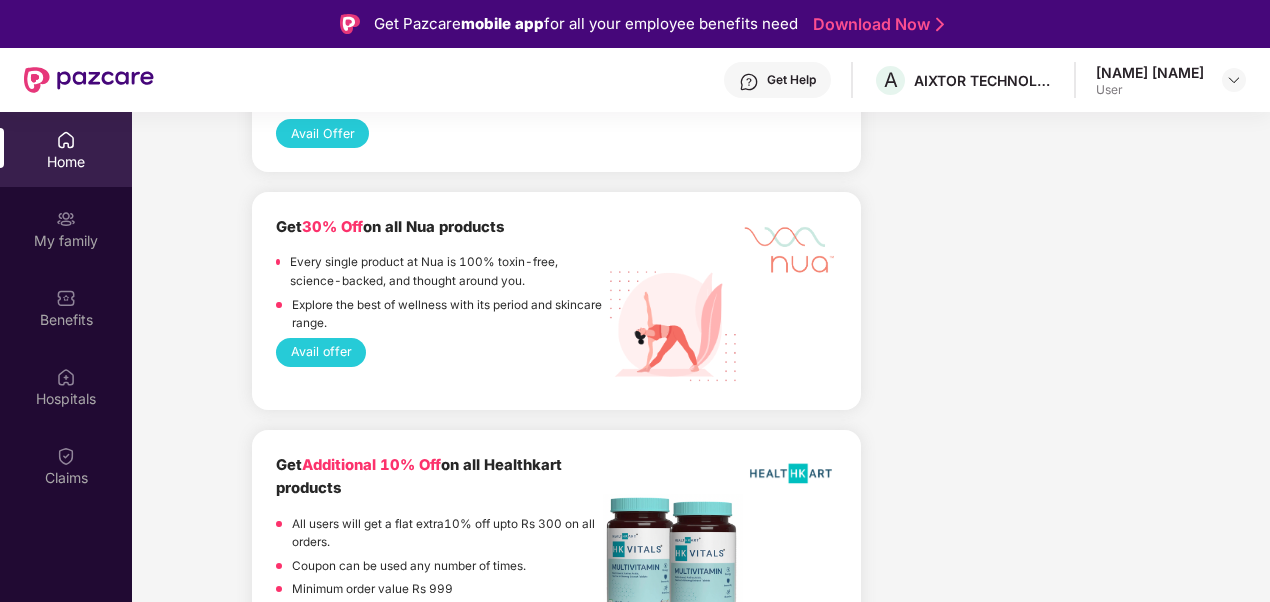 click on "Avail offer" at bounding box center (321, 352) 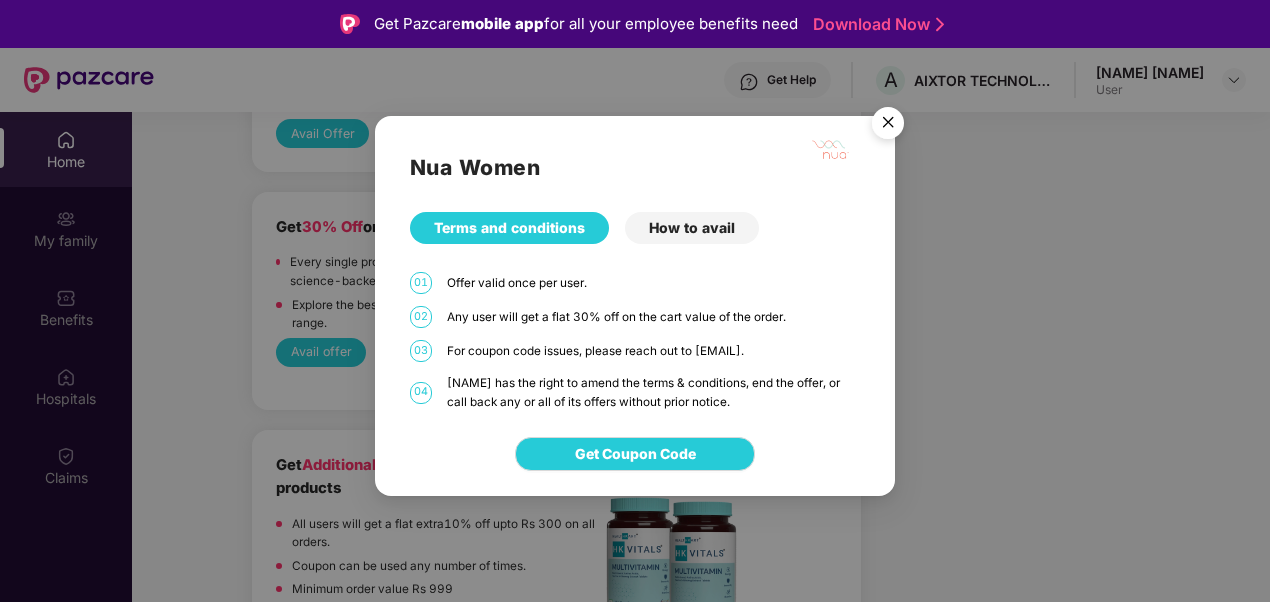 scroll, scrollTop: 100, scrollLeft: 0, axis: vertical 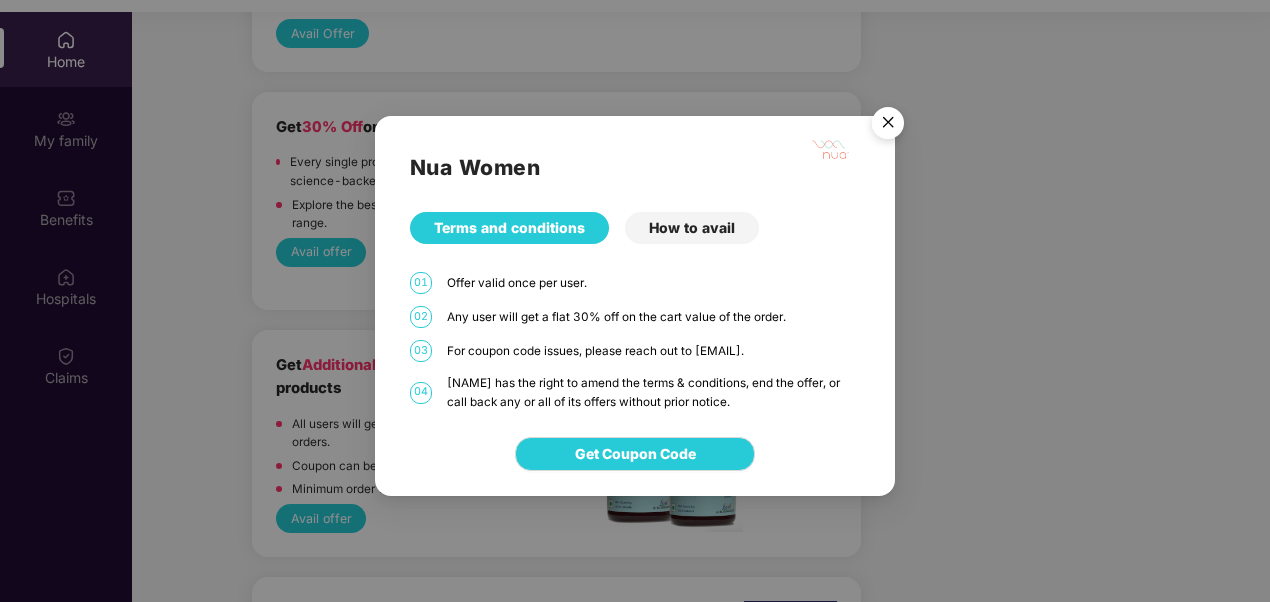 click on "How to avail" at bounding box center (692, 228) 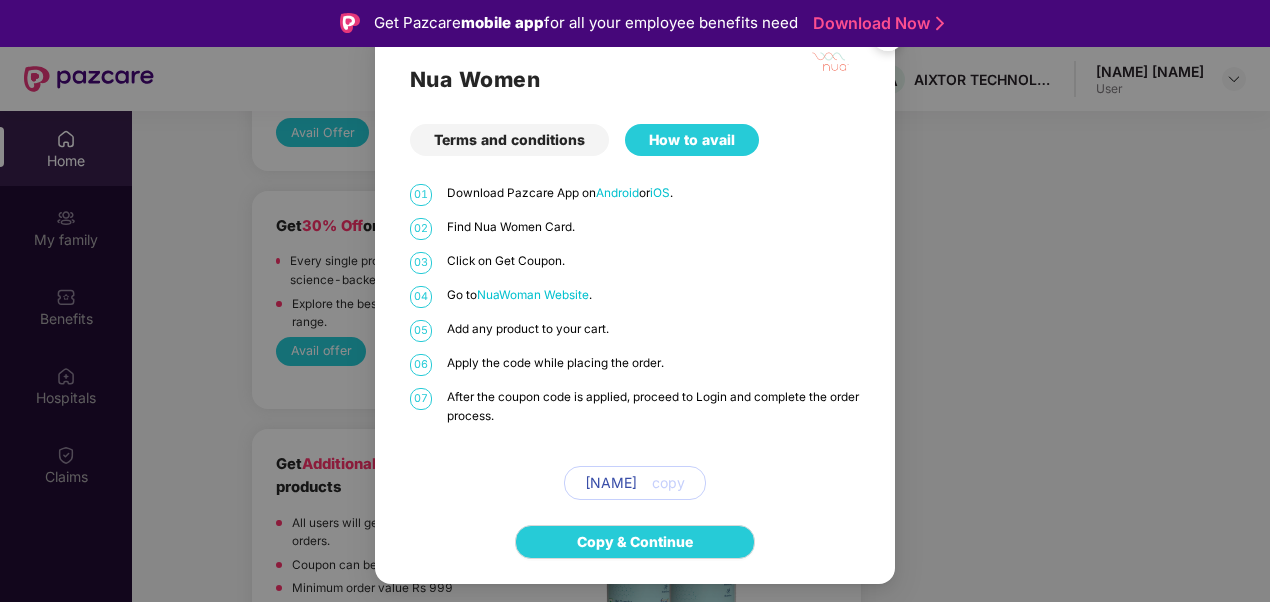 scroll, scrollTop: 0, scrollLeft: 0, axis: both 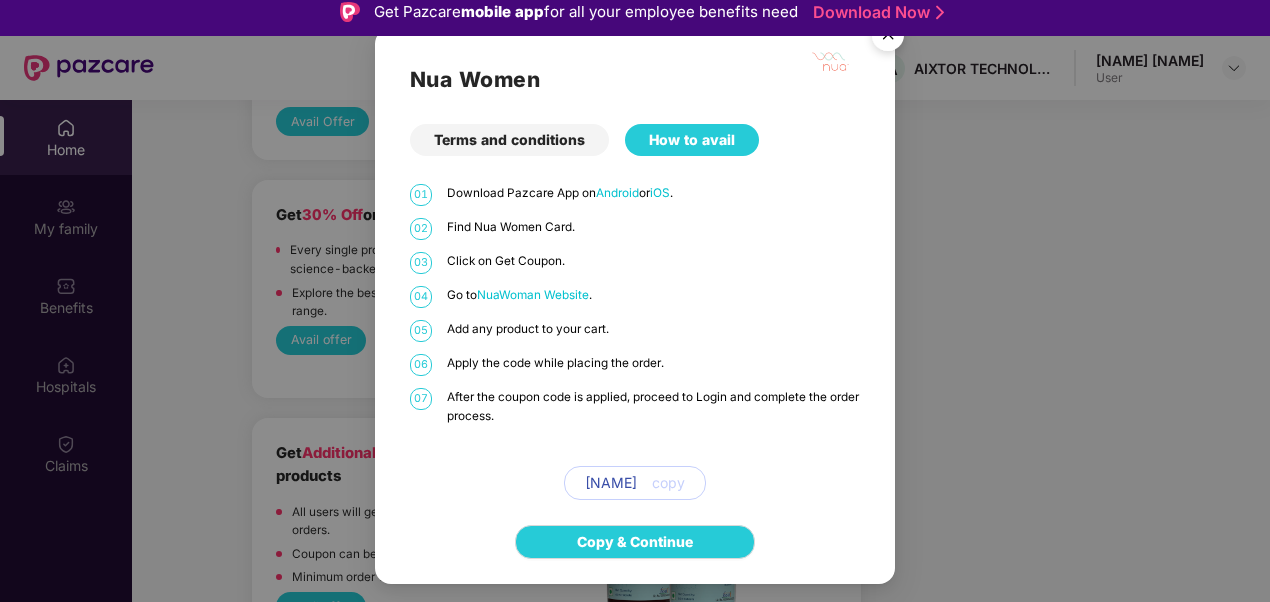 click at bounding box center [888, 38] 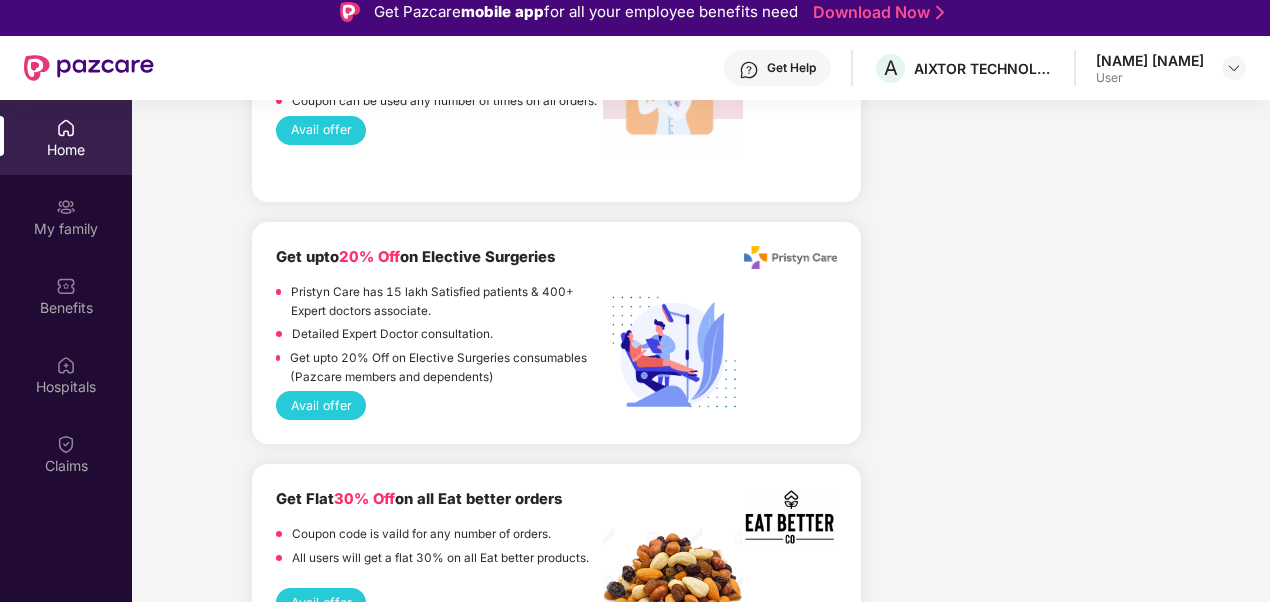 scroll, scrollTop: 5098, scrollLeft: 0, axis: vertical 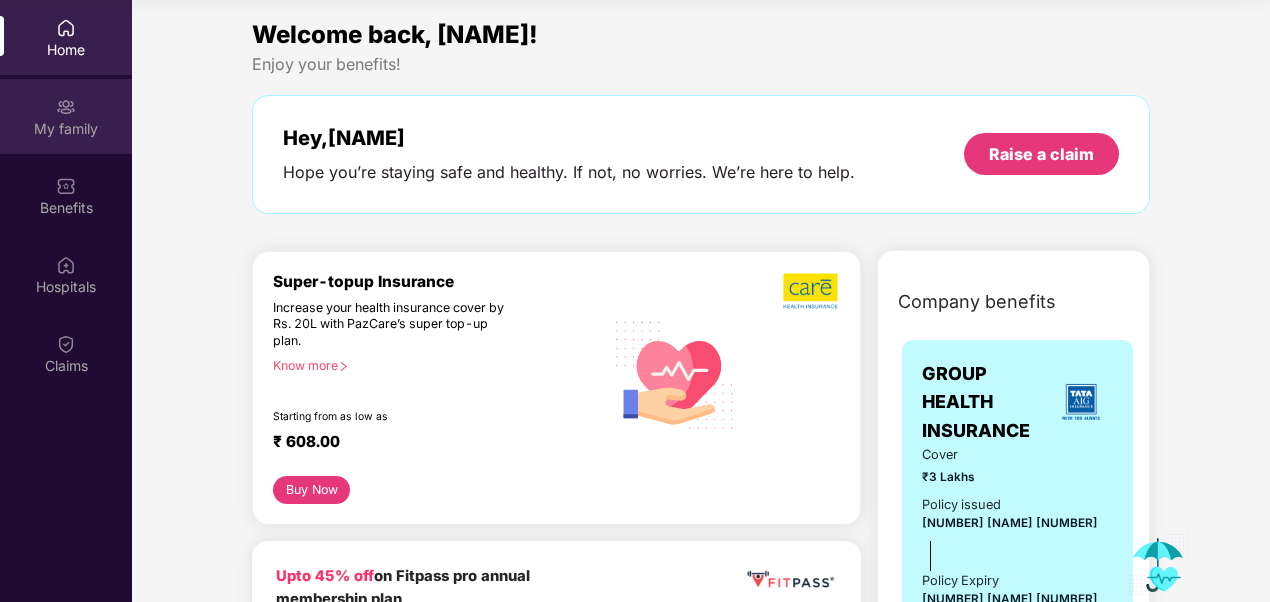 click on "My family" at bounding box center (66, 129) 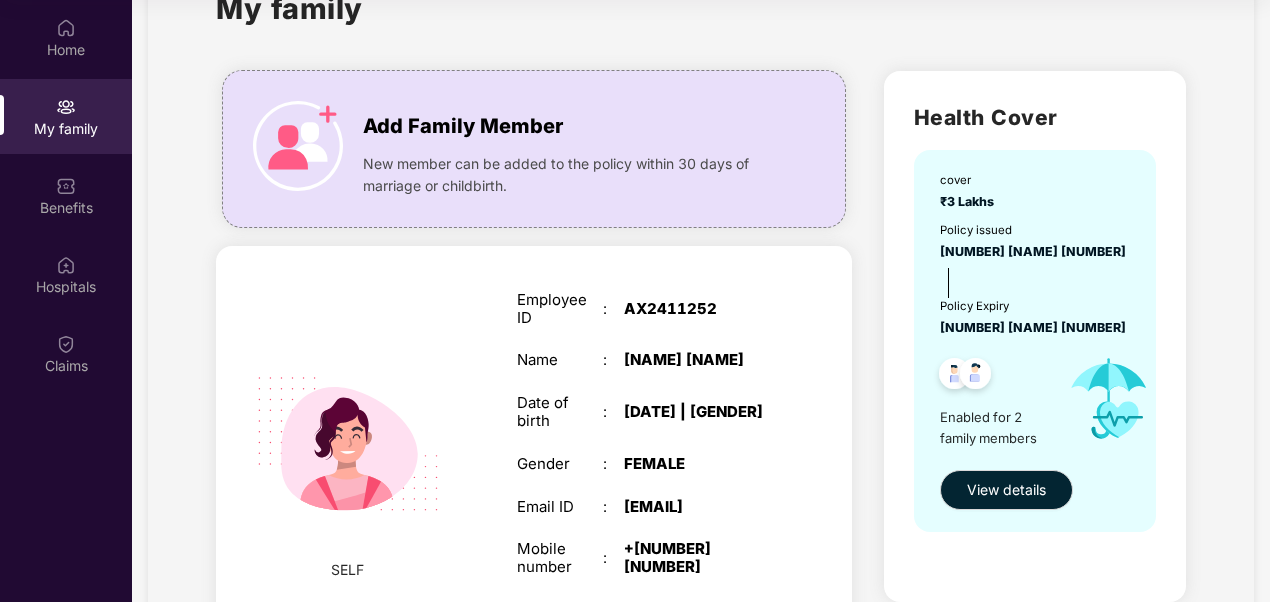 scroll, scrollTop: 0, scrollLeft: 0, axis: both 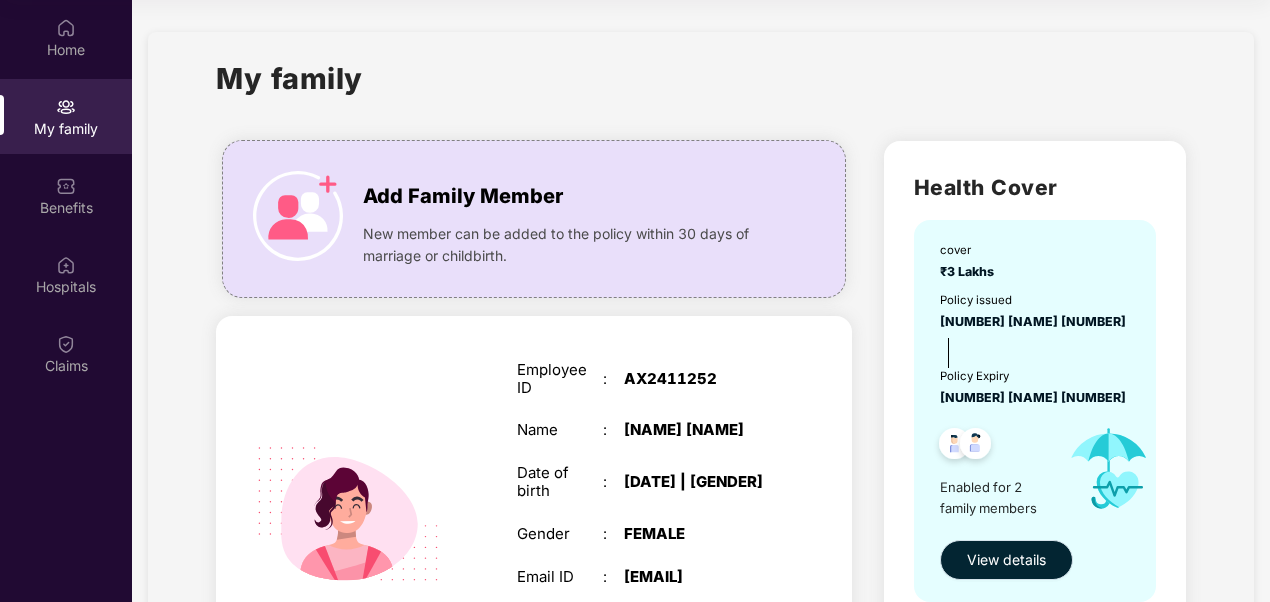 drag, startPoint x: 1036, startPoint y: 492, endPoint x: 952, endPoint y: 500, distance: 84.38009 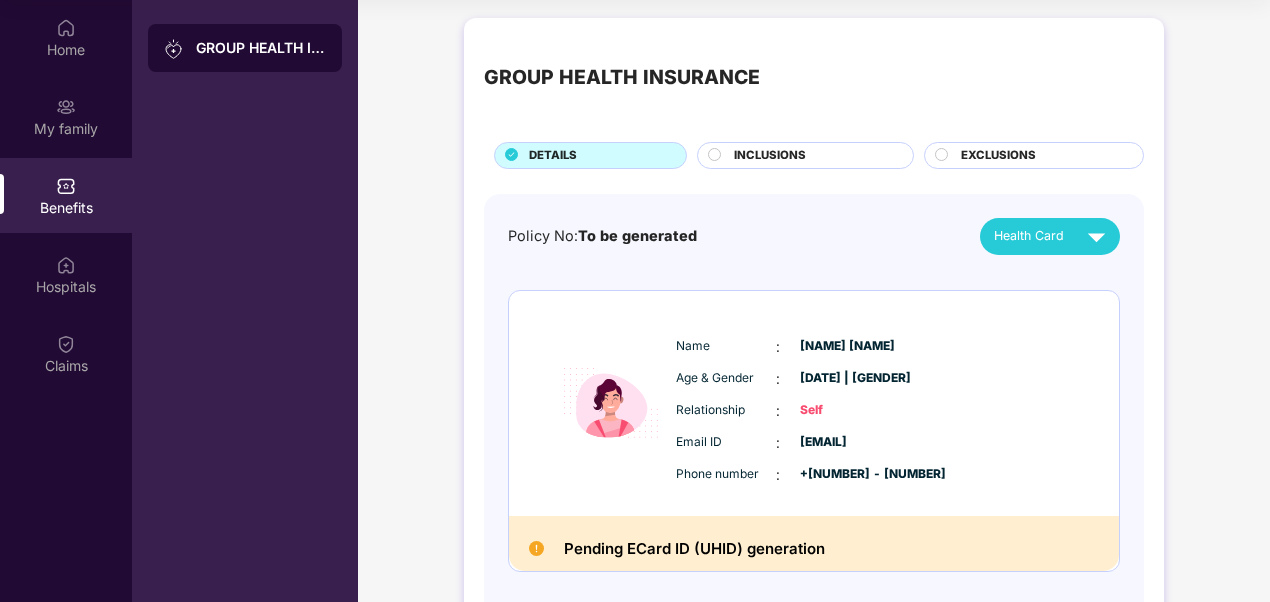 scroll, scrollTop: 0, scrollLeft: 0, axis: both 